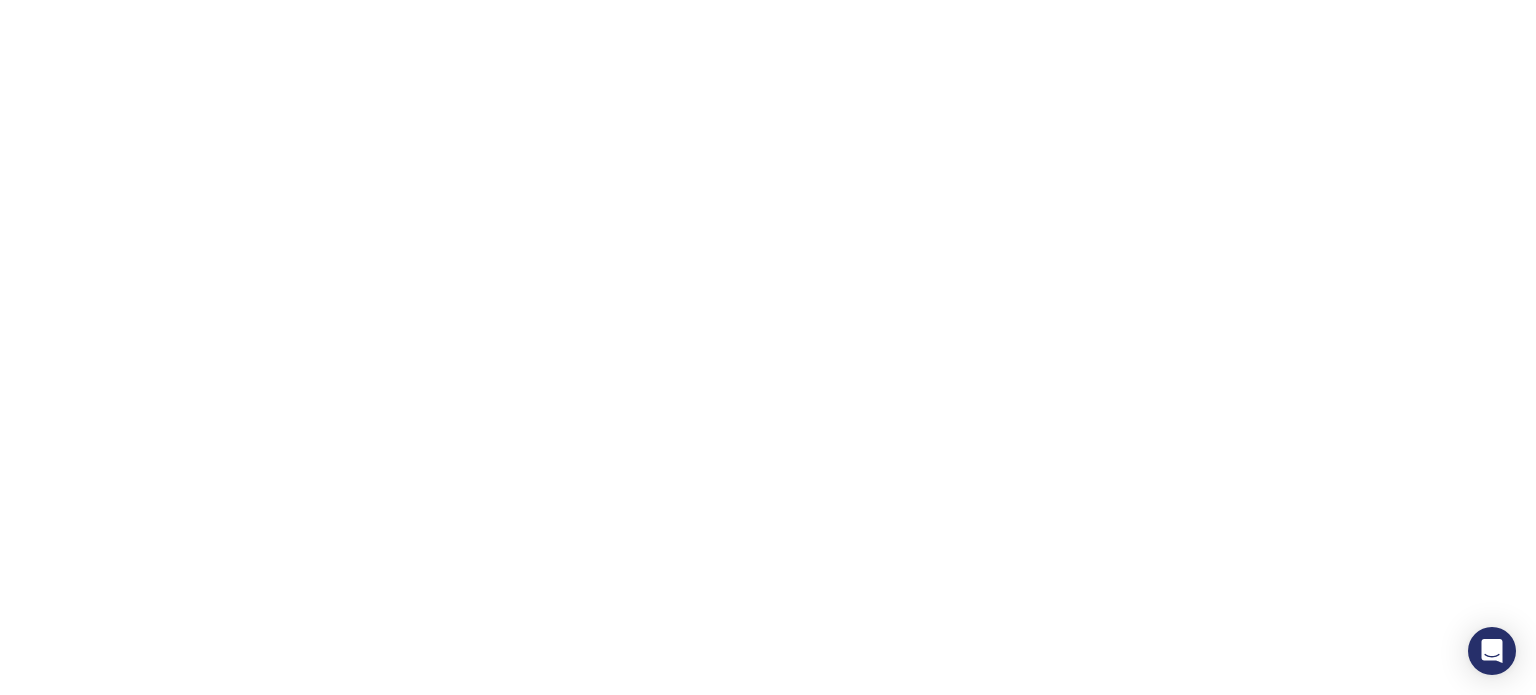 scroll, scrollTop: 0, scrollLeft: 0, axis: both 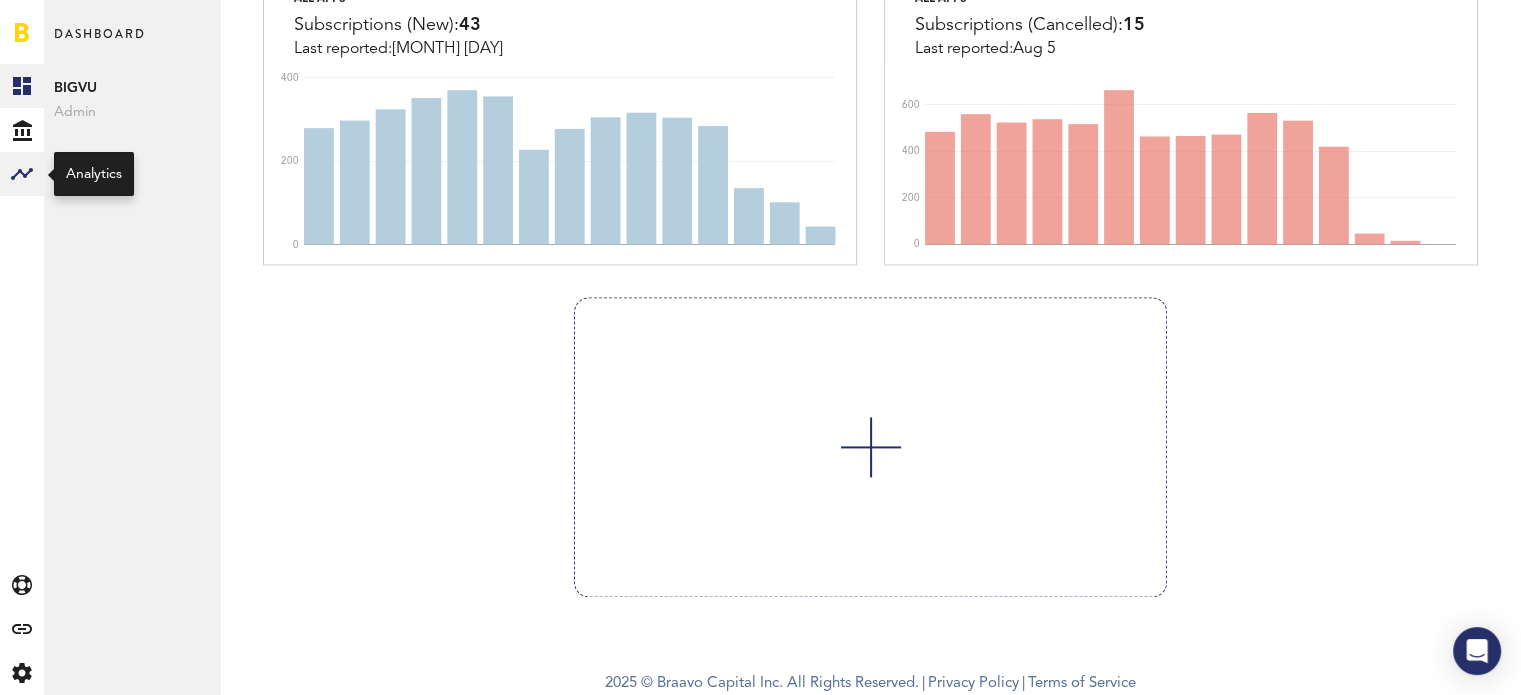 click 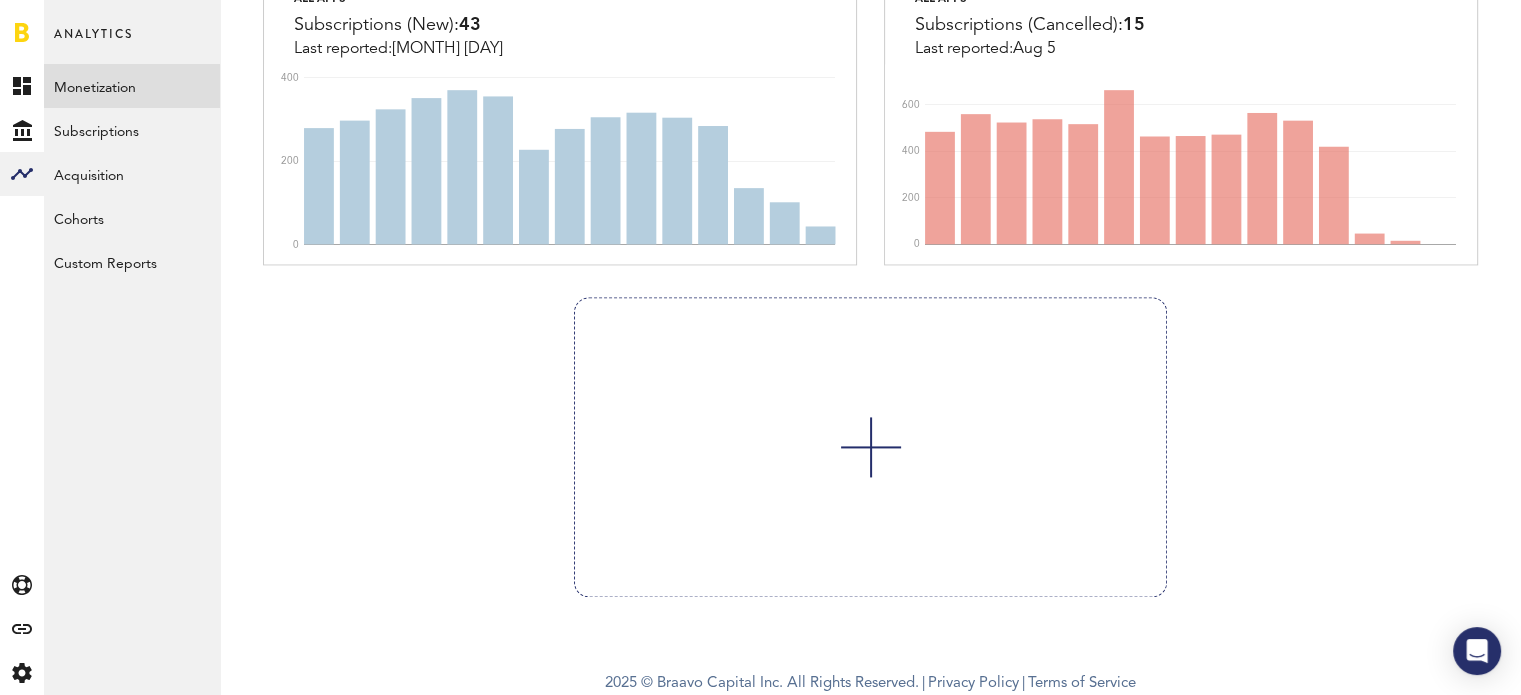 click on "Monetization" at bounding box center [132, 86] 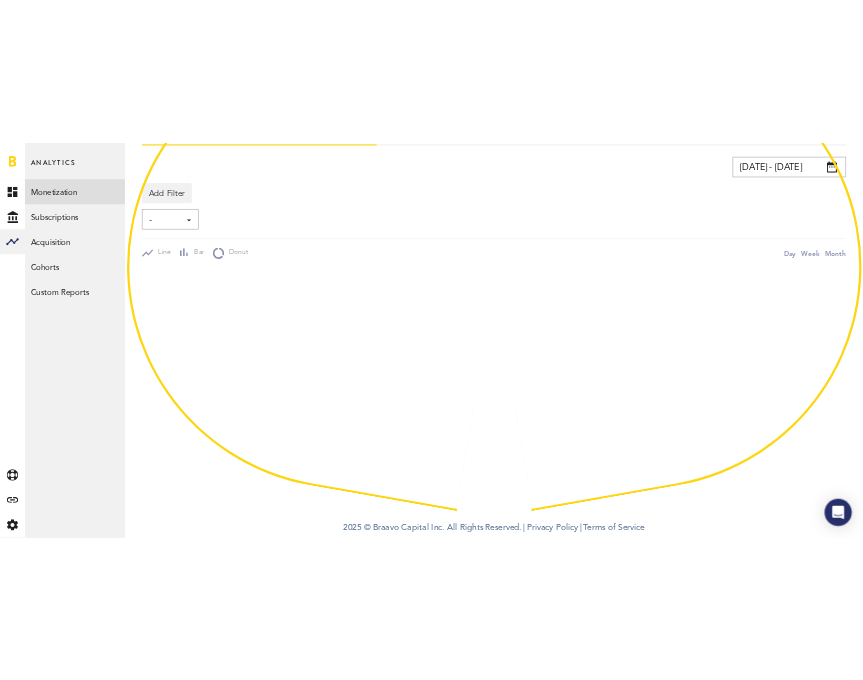 scroll, scrollTop: 0, scrollLeft: 0, axis: both 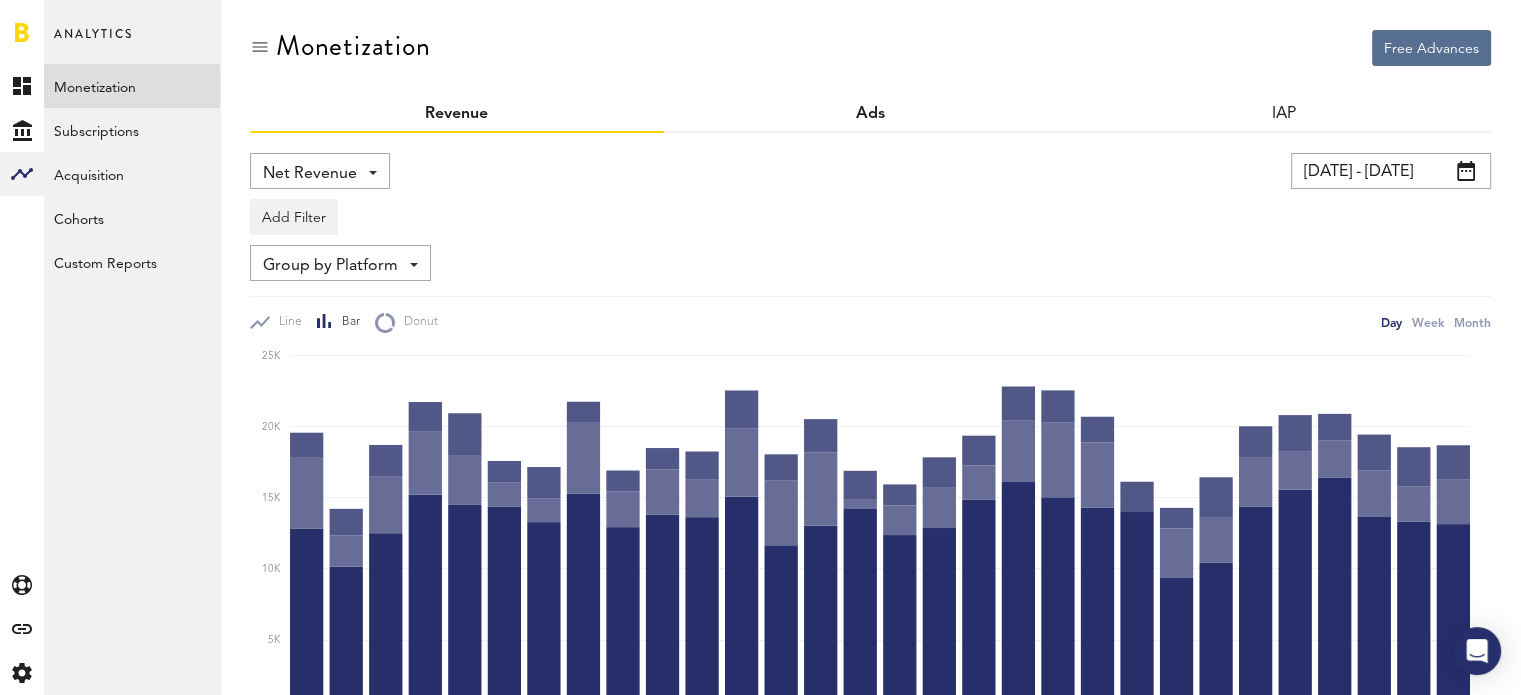 click on "Ads" at bounding box center [870, 114] 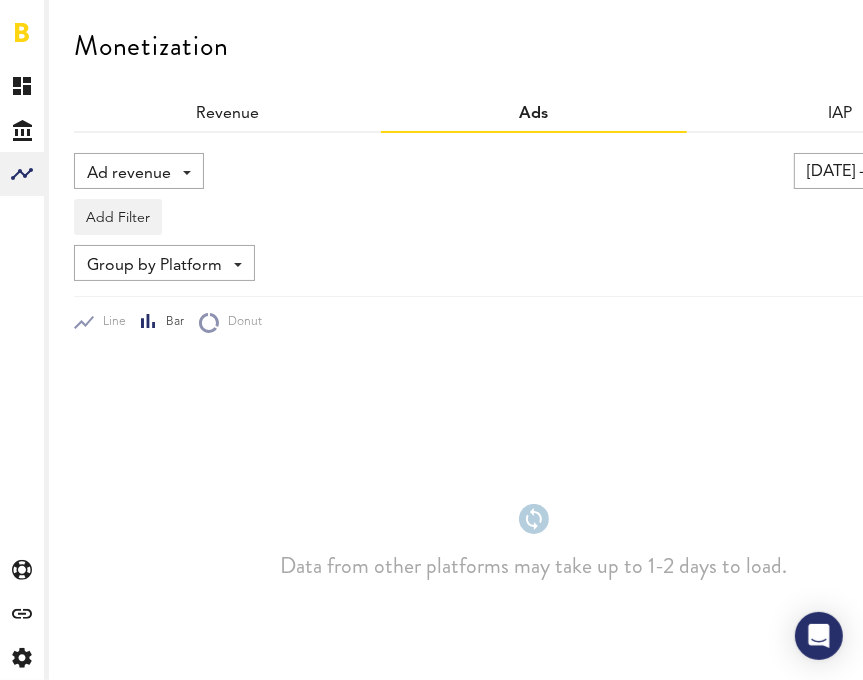 click on "[DATE] - [DATE]" at bounding box center (894, 171) 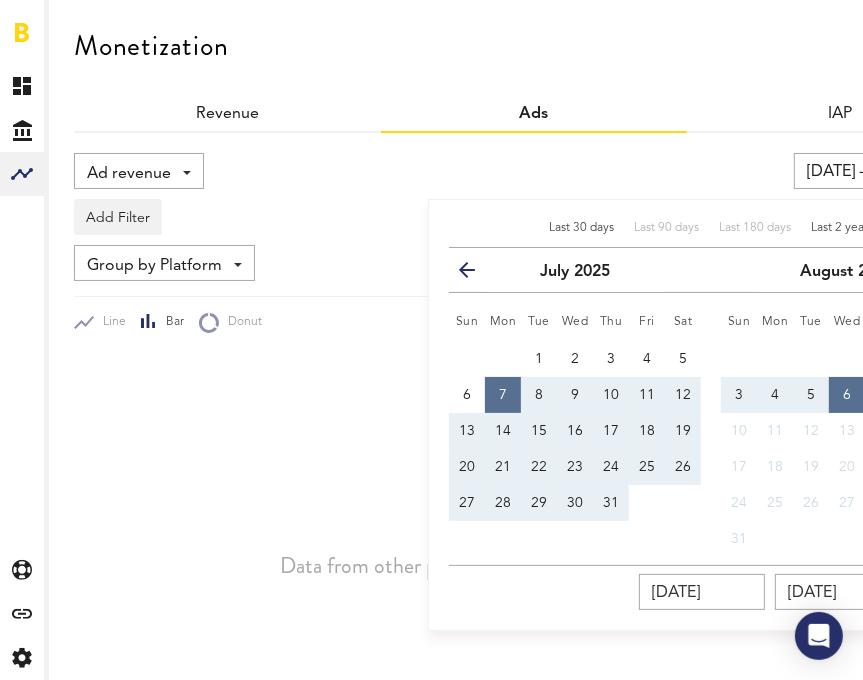 click on "Last 2 years" at bounding box center [842, 228] 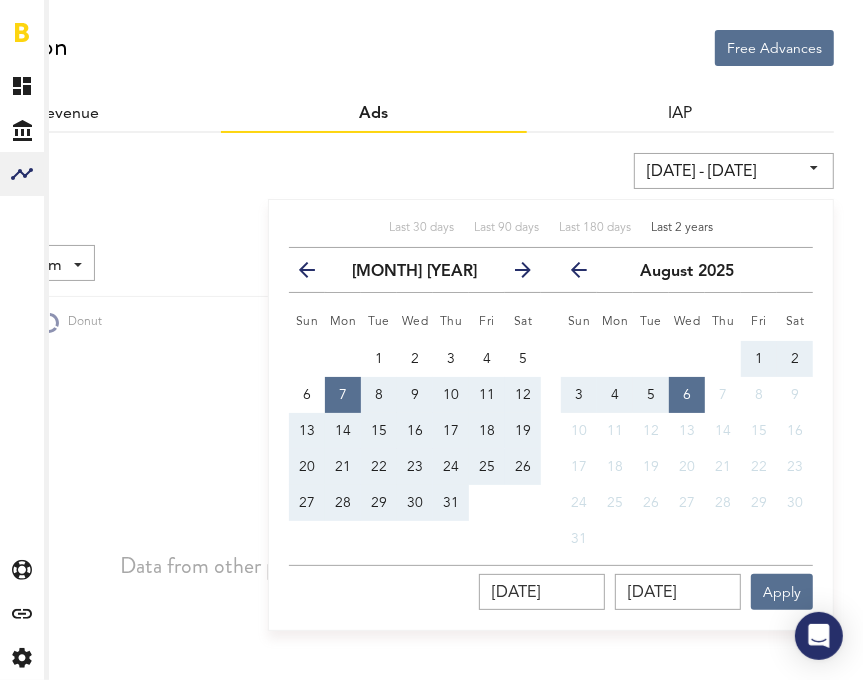 scroll, scrollTop: 0, scrollLeft: 160, axis: horizontal 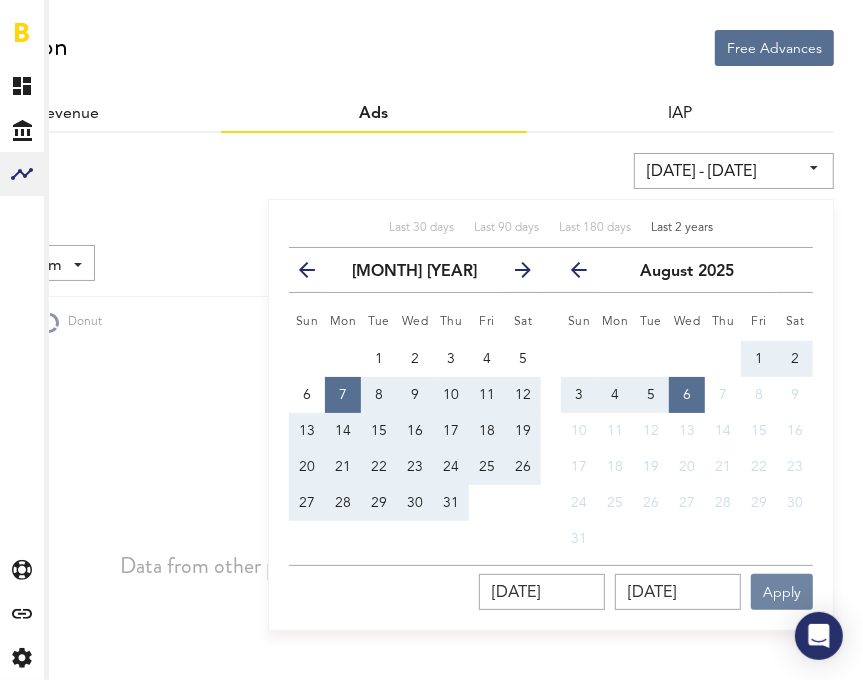 click on "Apply" at bounding box center (782, 592) 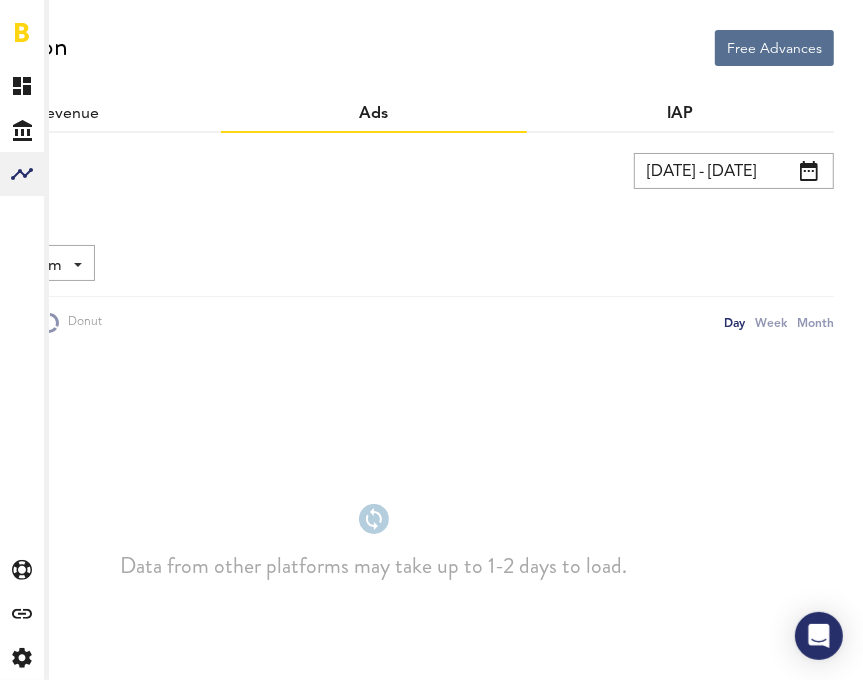 click on "IAP" at bounding box center [681, 114] 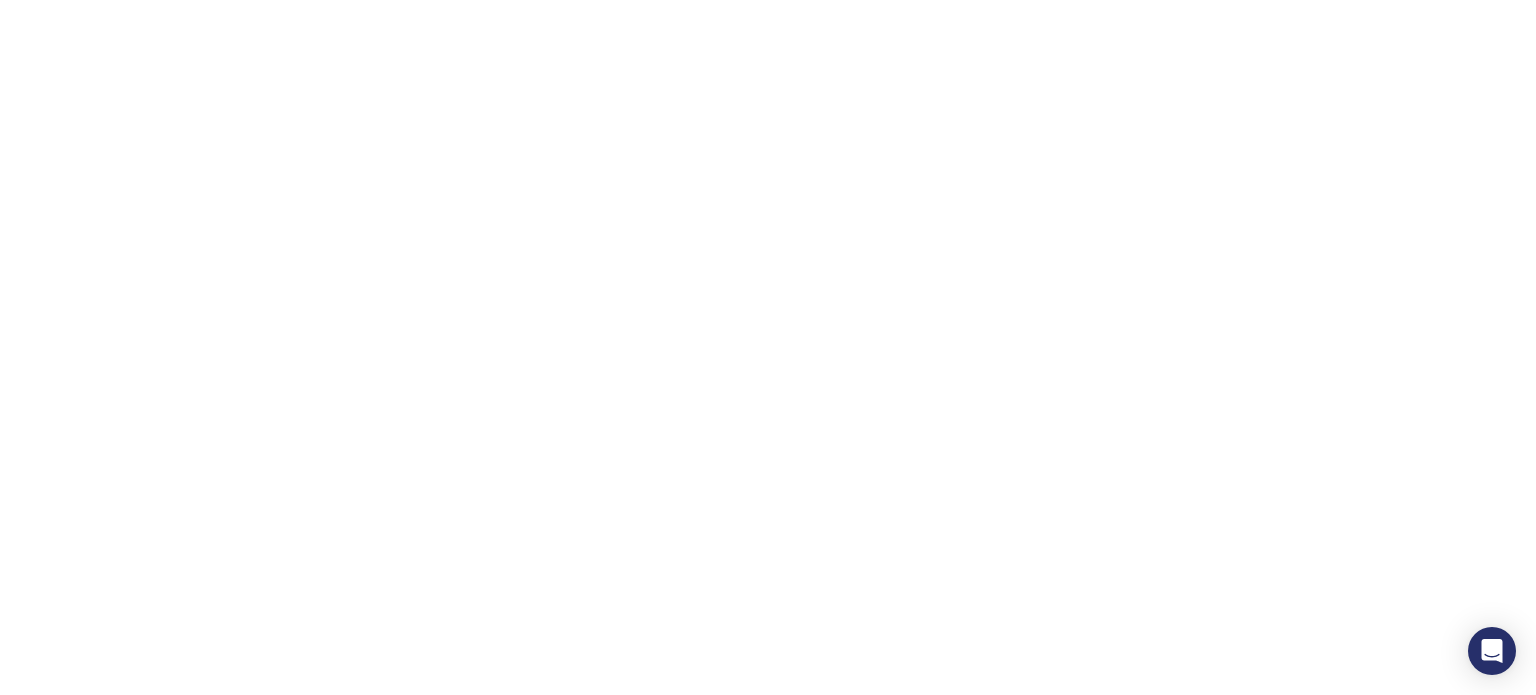scroll, scrollTop: 0, scrollLeft: 0, axis: both 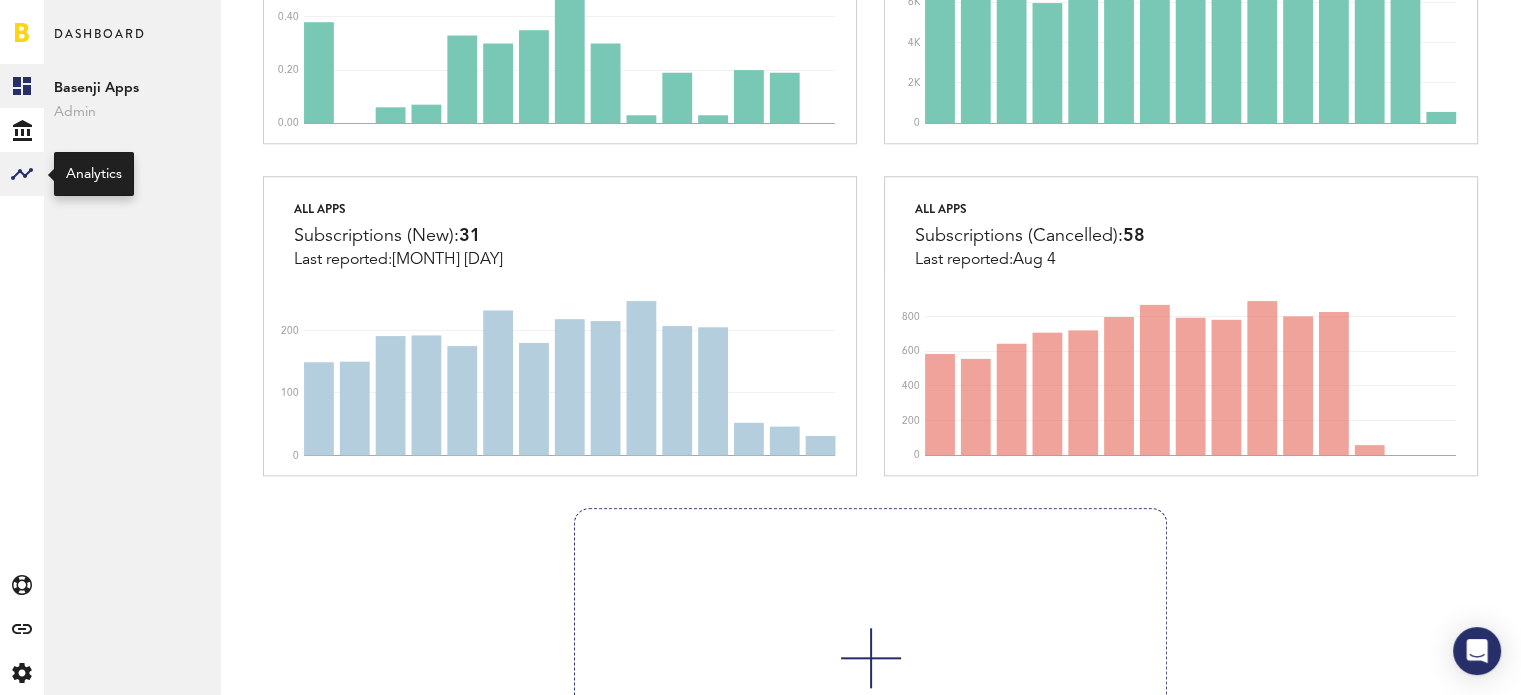 click 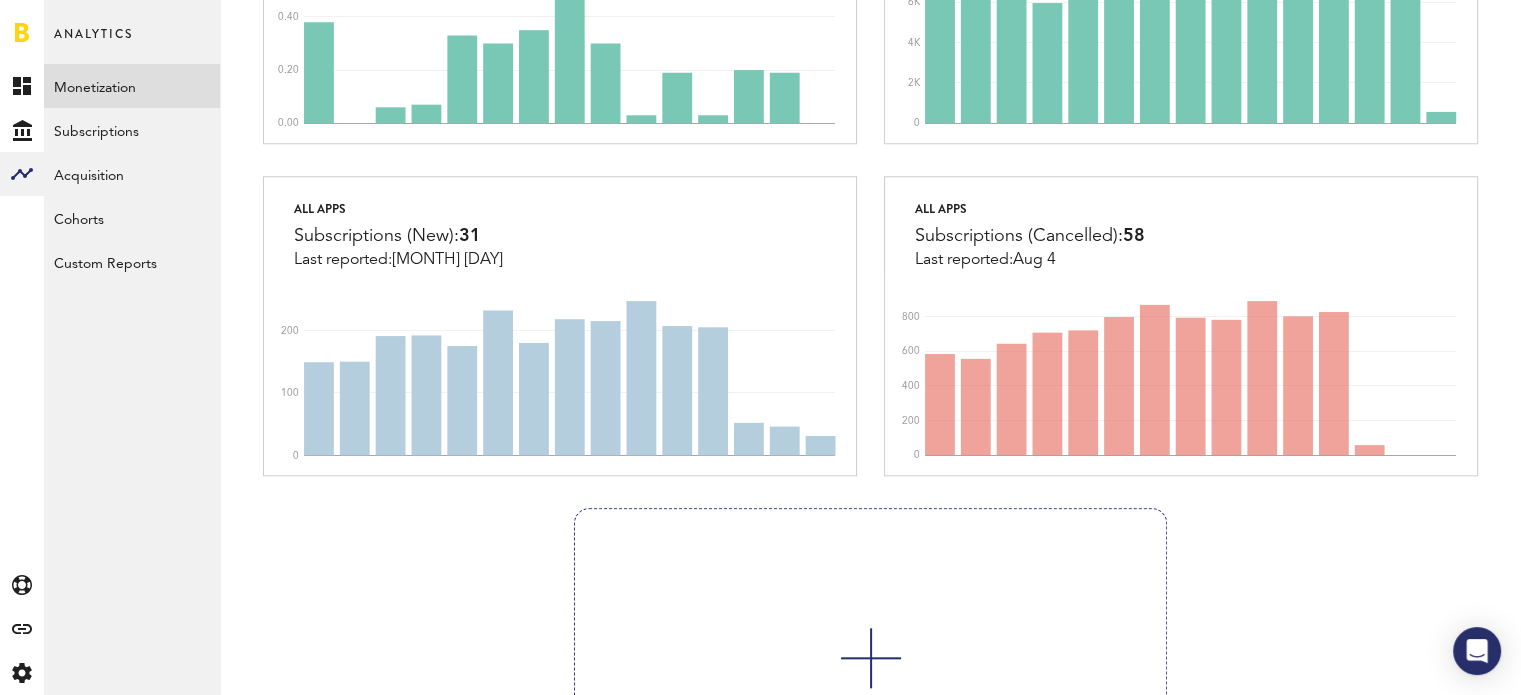 click on "Monetization" at bounding box center (132, 86) 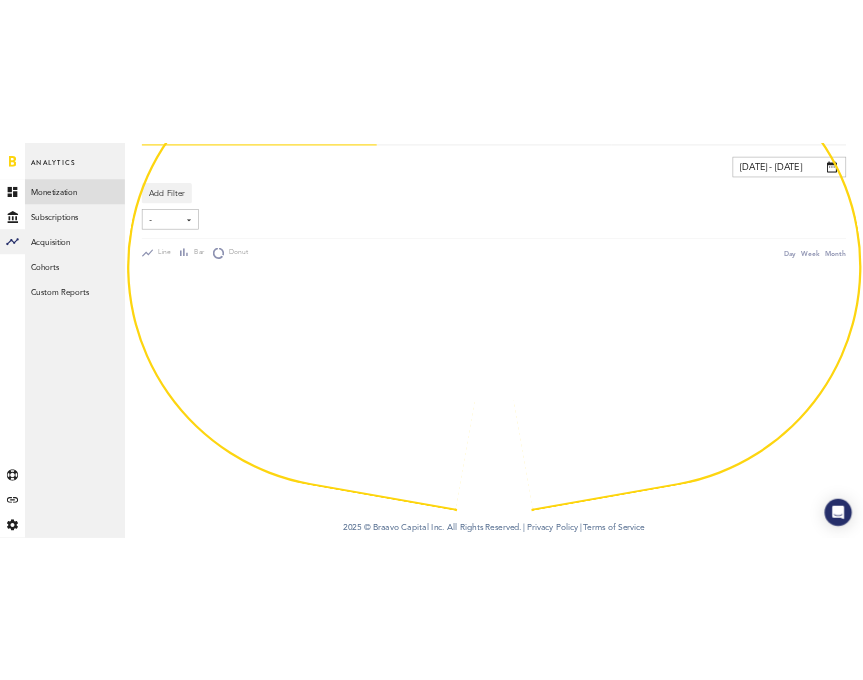 scroll, scrollTop: 0, scrollLeft: 0, axis: both 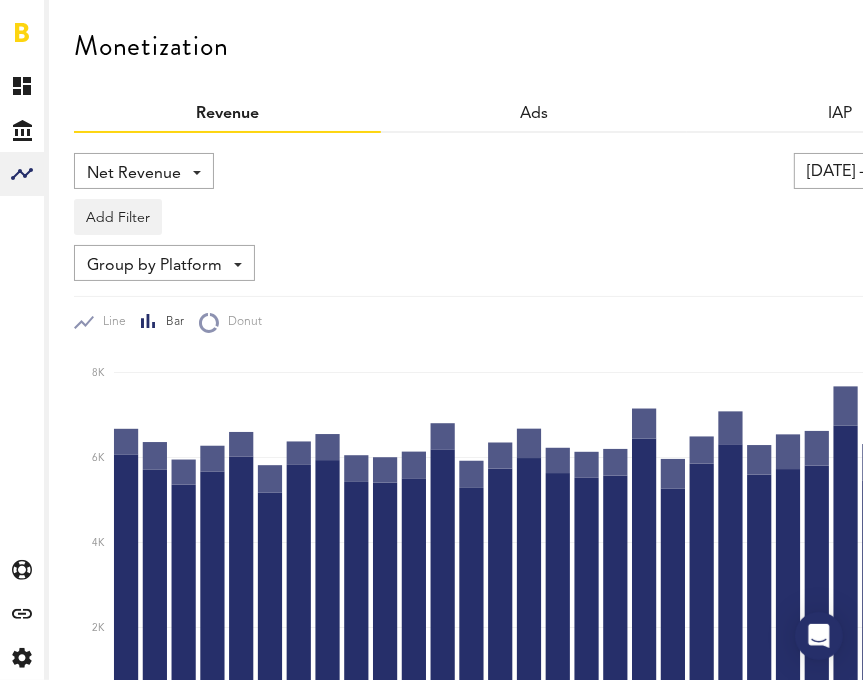 click on "Ads" at bounding box center (534, 115) 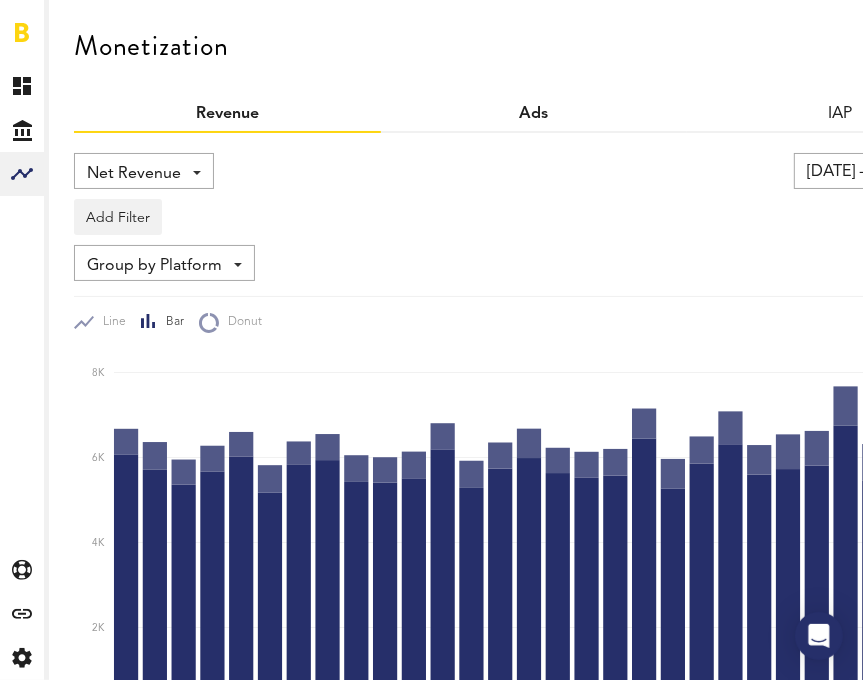 click on "Ads" at bounding box center [534, 114] 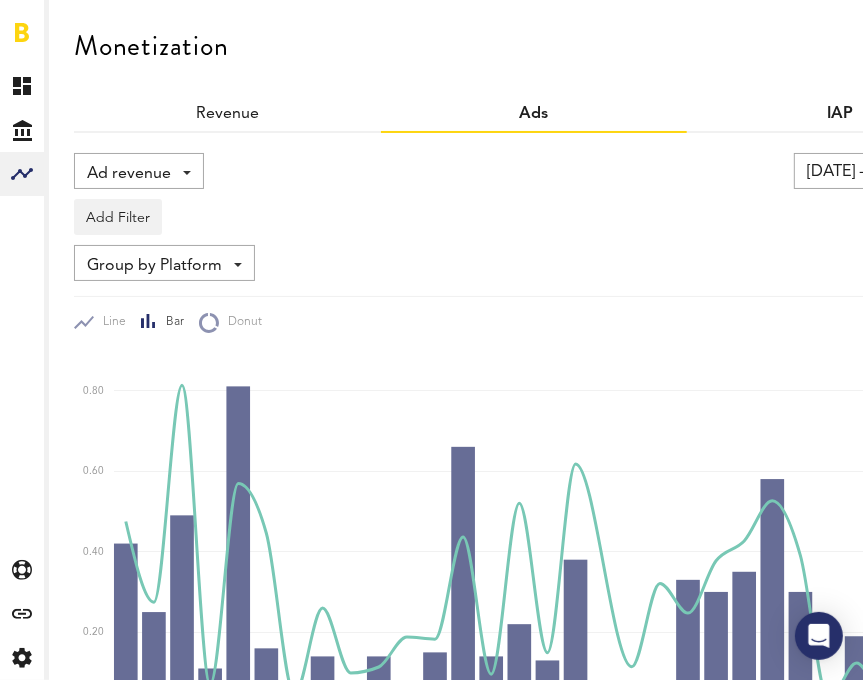 click on "IAP" at bounding box center [841, 114] 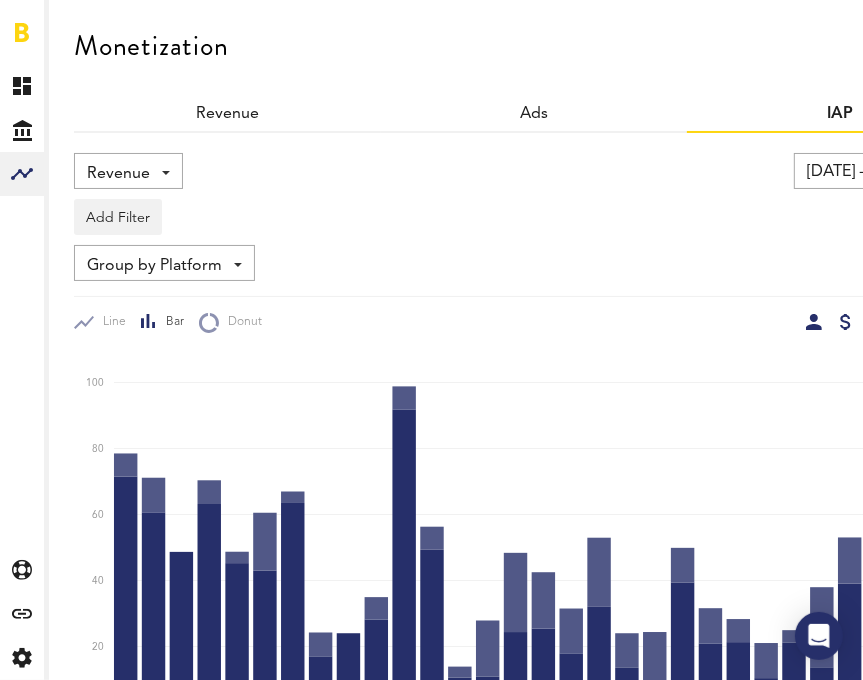click at bounding box center (814, 322) 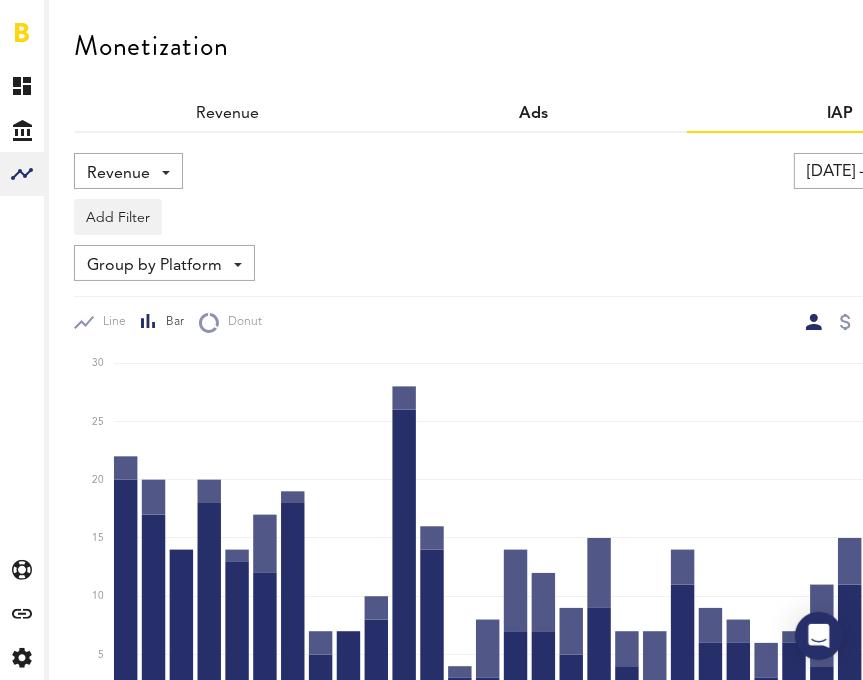 click on "Ads" at bounding box center [534, 114] 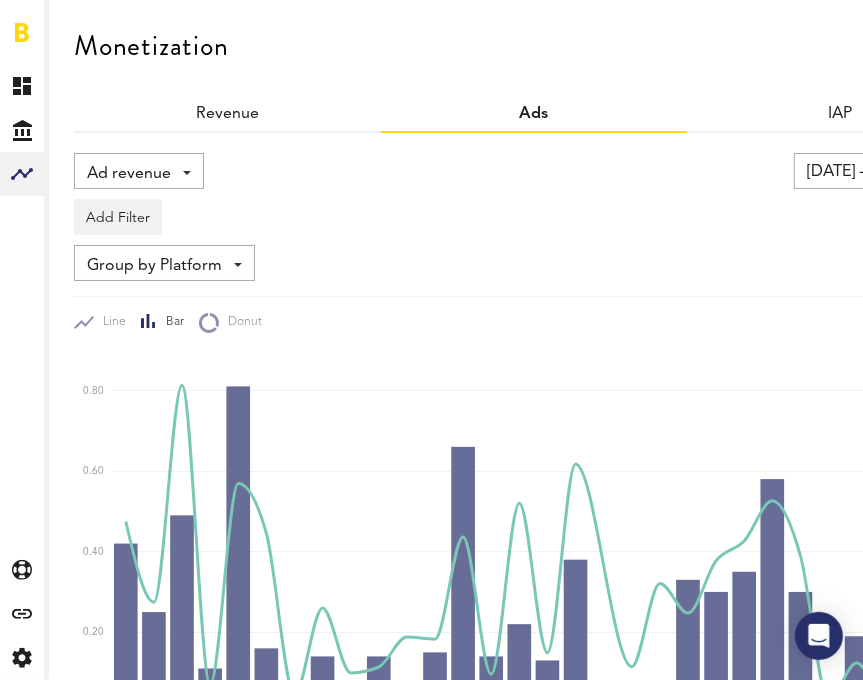 click on "Ad revenue" at bounding box center (129, 174) 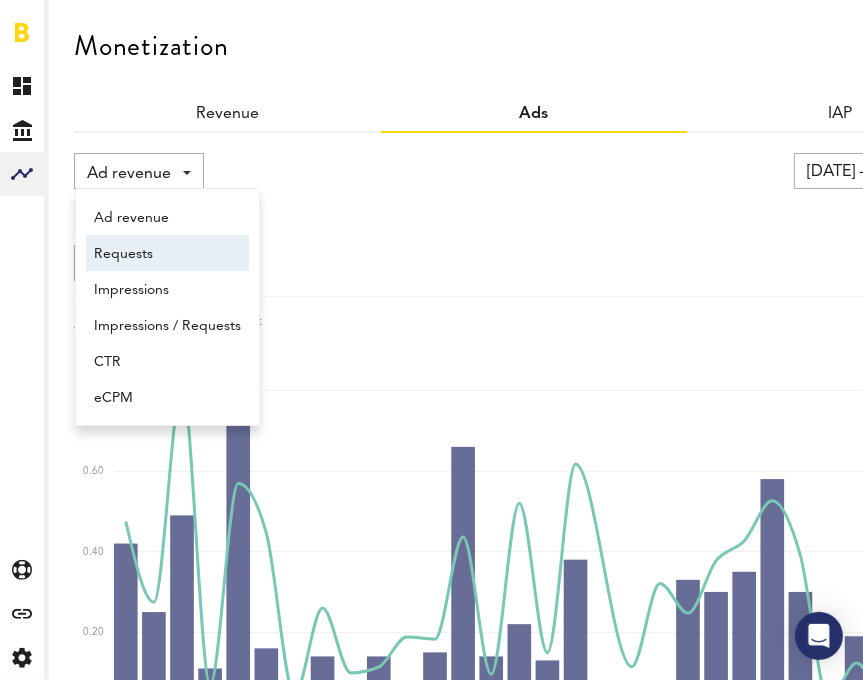 click on "Requests" at bounding box center (167, 254) 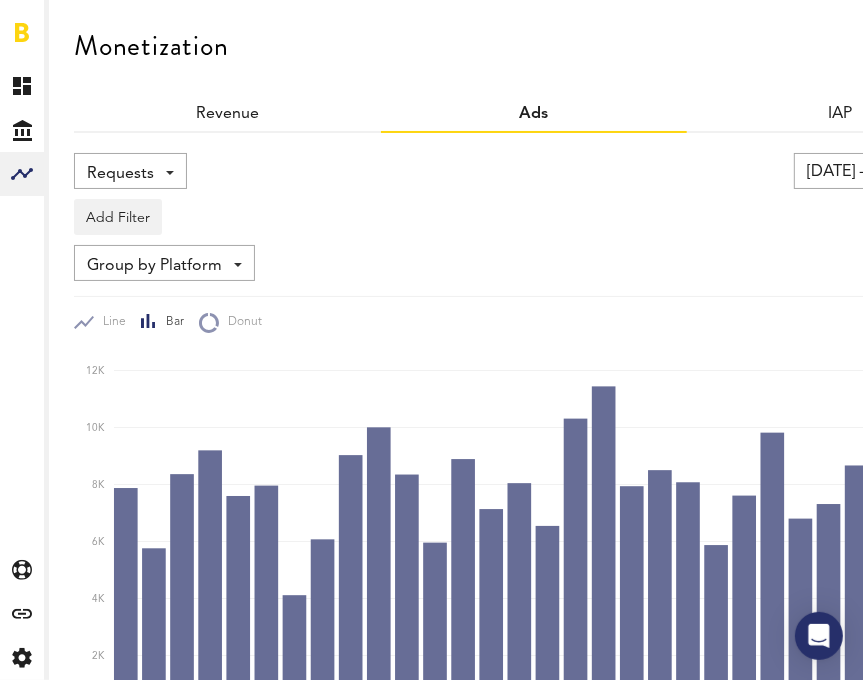 click on "Requests" at bounding box center (120, 174) 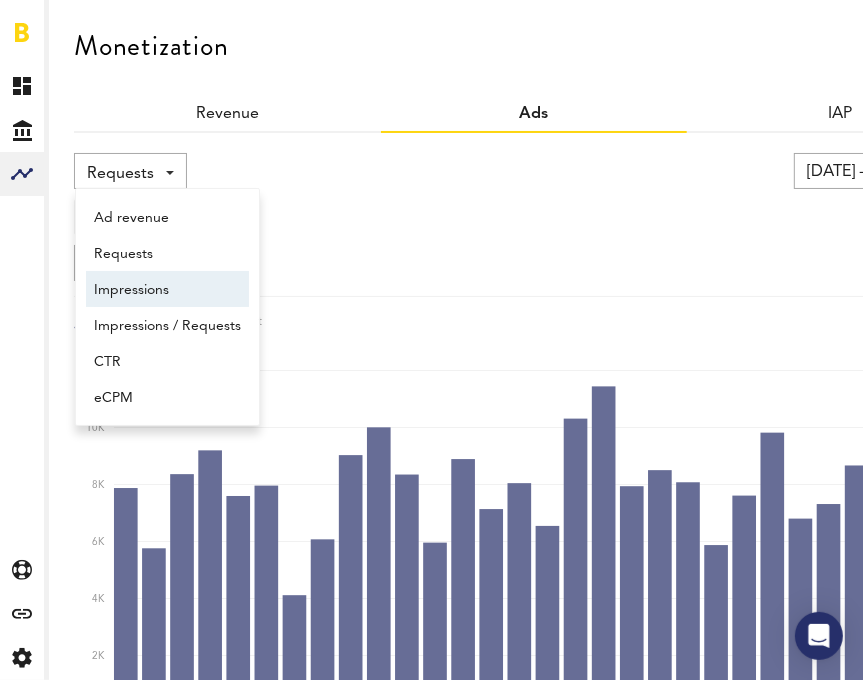 click on "Impressions" at bounding box center (167, 290) 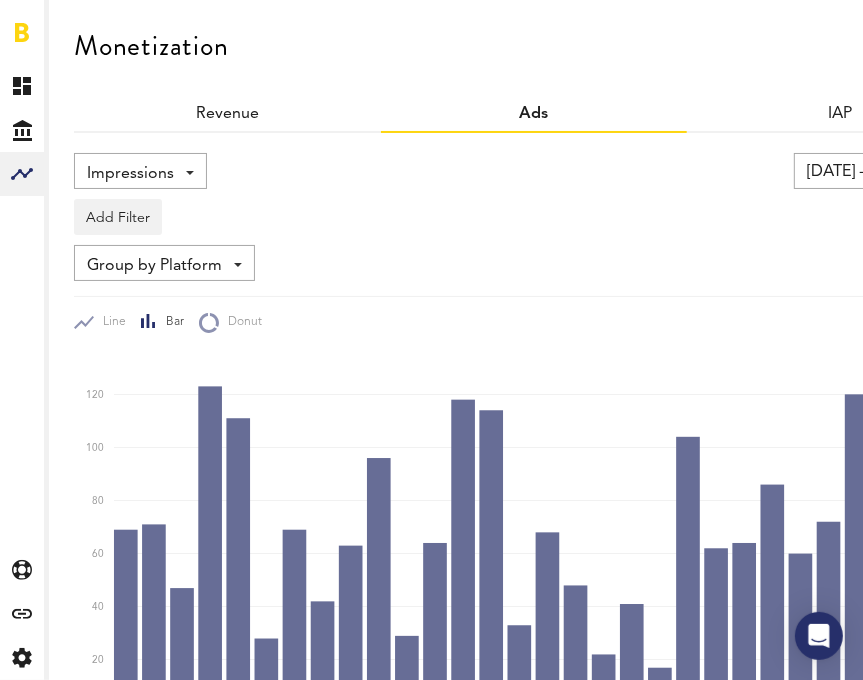 click on "Impressions" at bounding box center [130, 174] 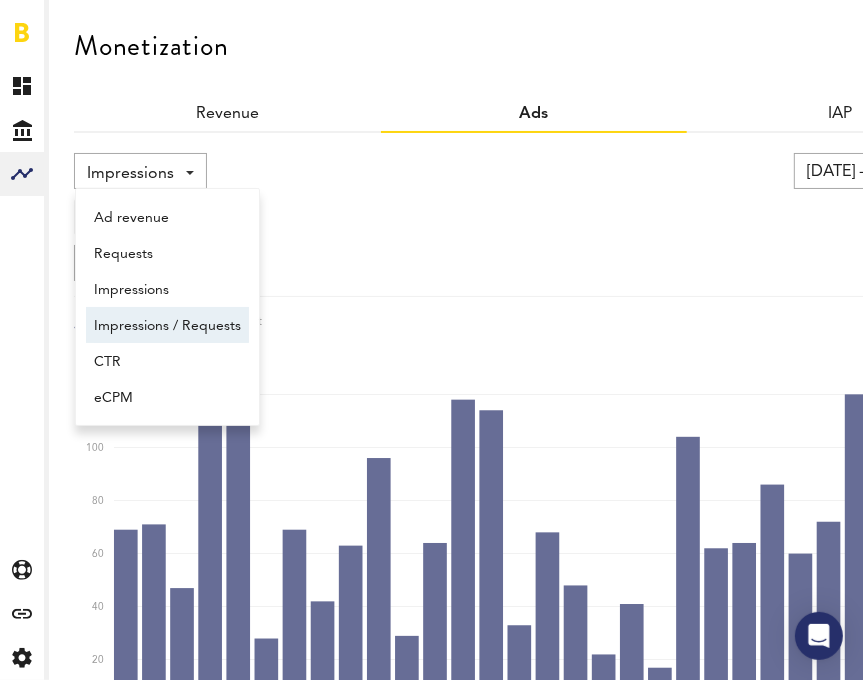 click on "Impressions / Requests" at bounding box center (167, 326) 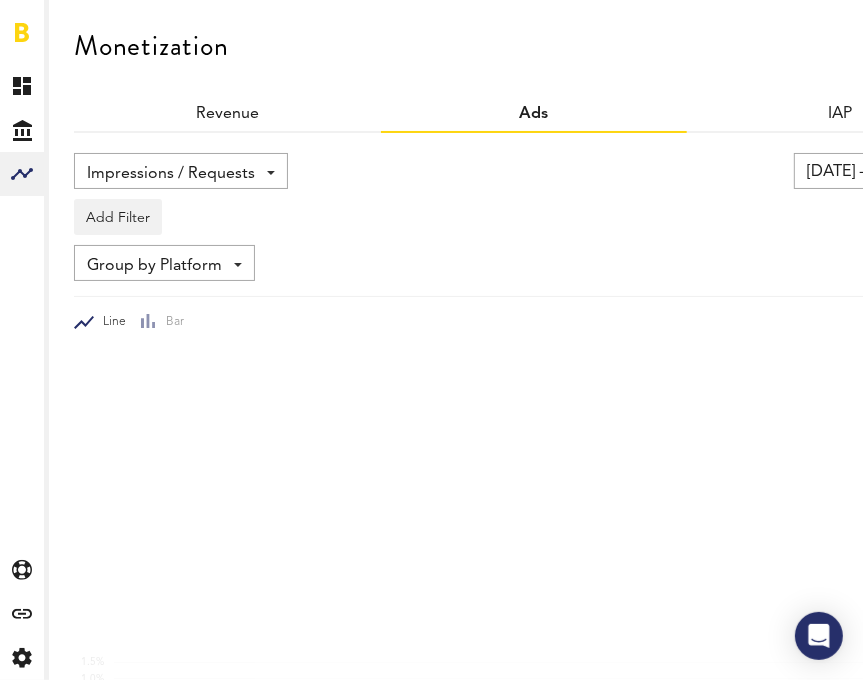 click on "Impressions / Requests" at bounding box center [171, 174] 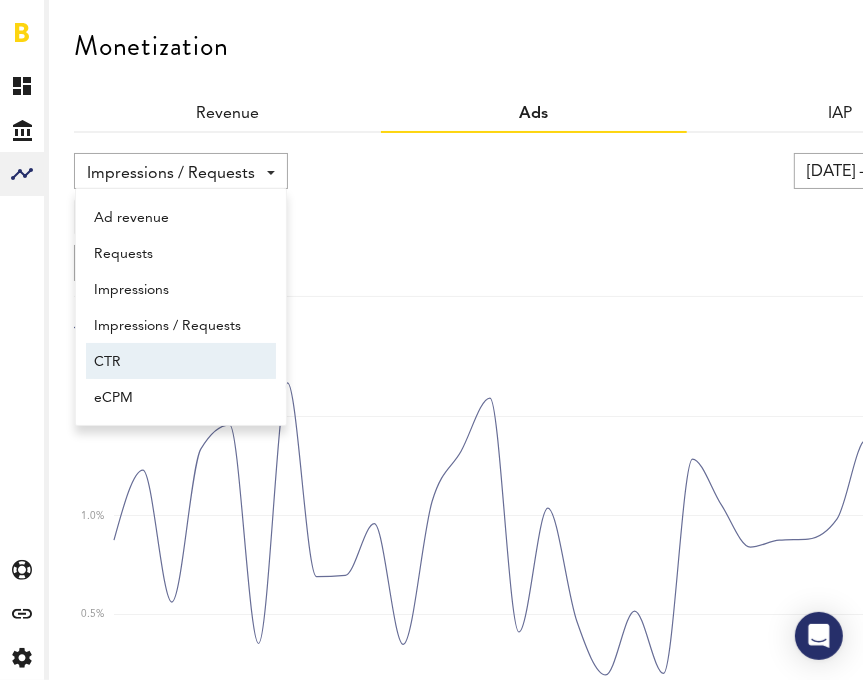 click on "CTR" at bounding box center (181, 362) 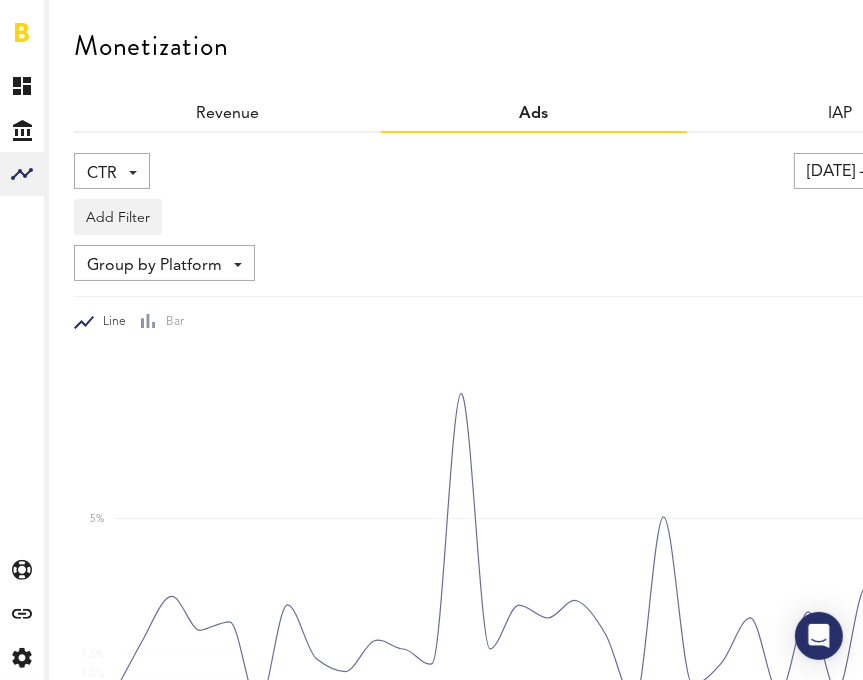 click on "CTR" at bounding box center [102, 174] 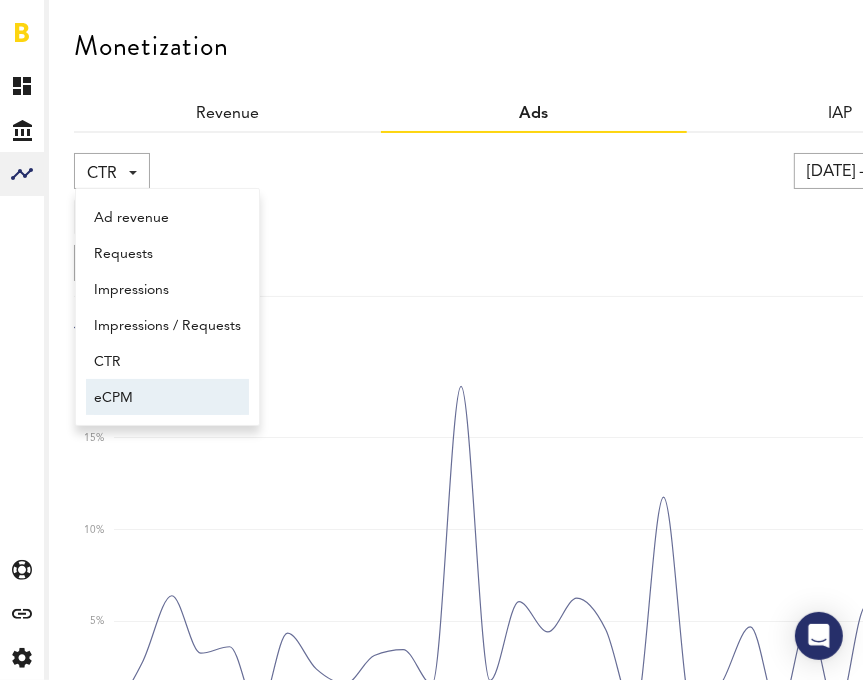 click on "eCPM" at bounding box center [167, 398] 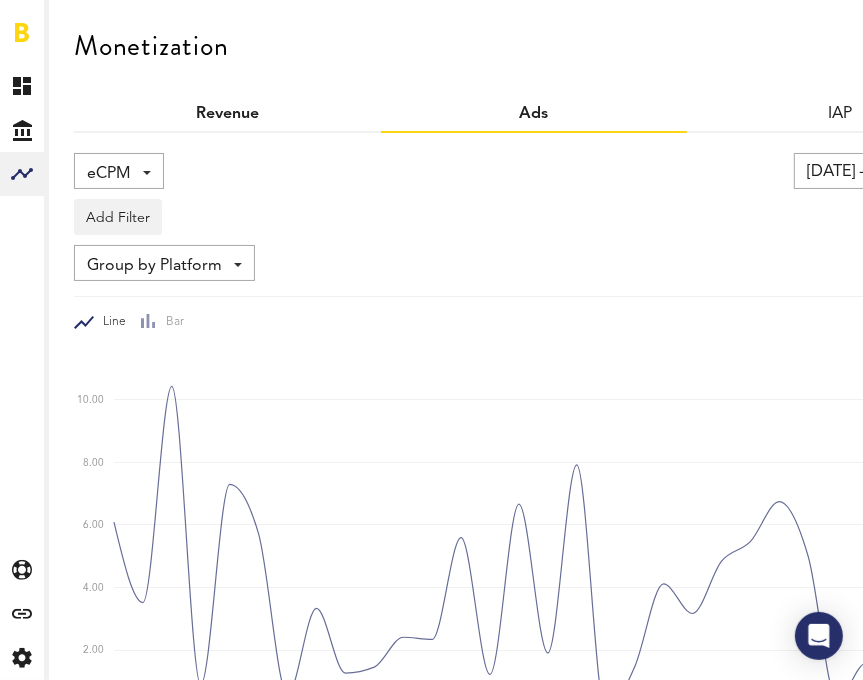 click on "Revenue" at bounding box center [227, 114] 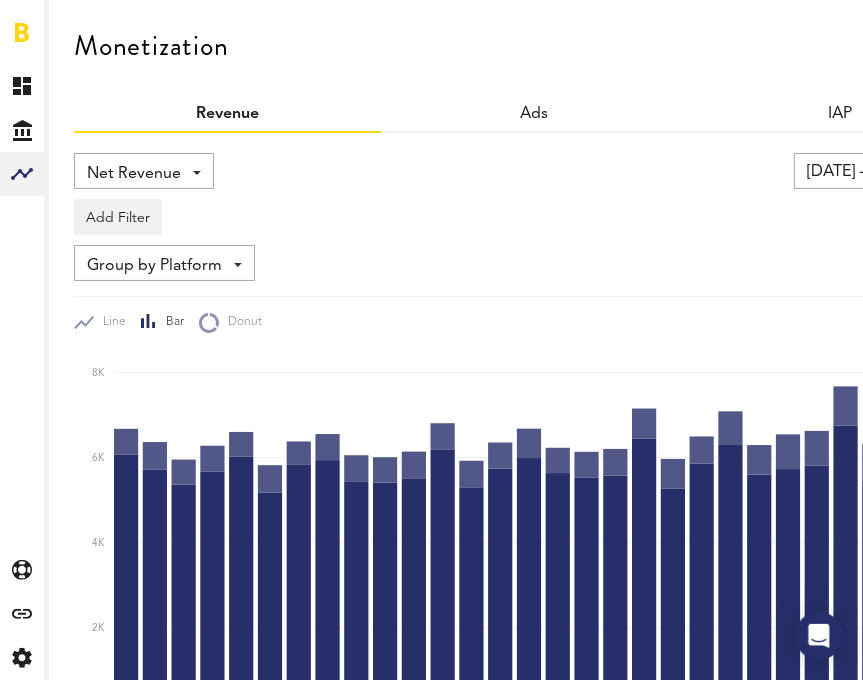 click on "Net Revenue" at bounding box center (134, 174) 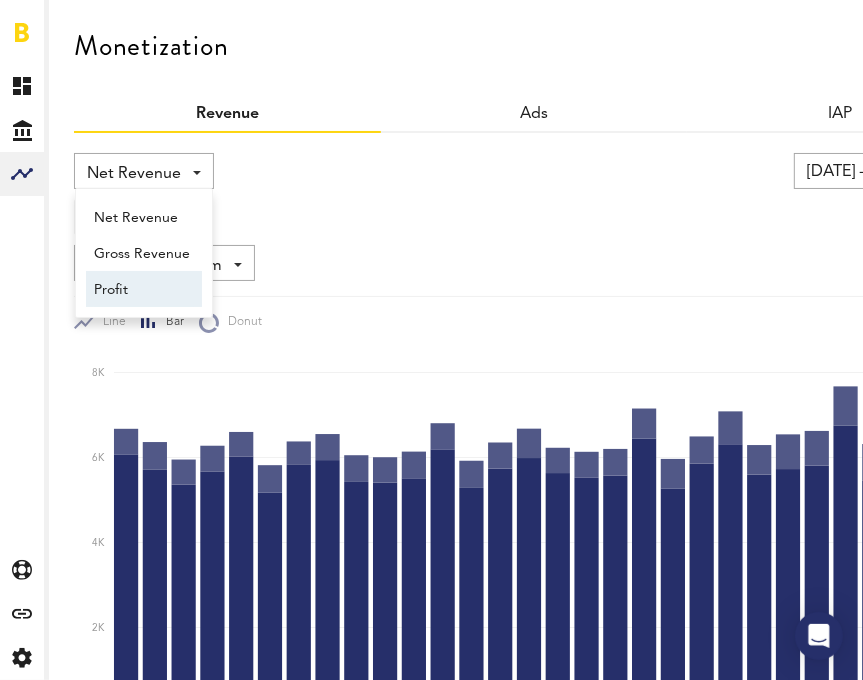 click on "Profit" at bounding box center [144, 290] 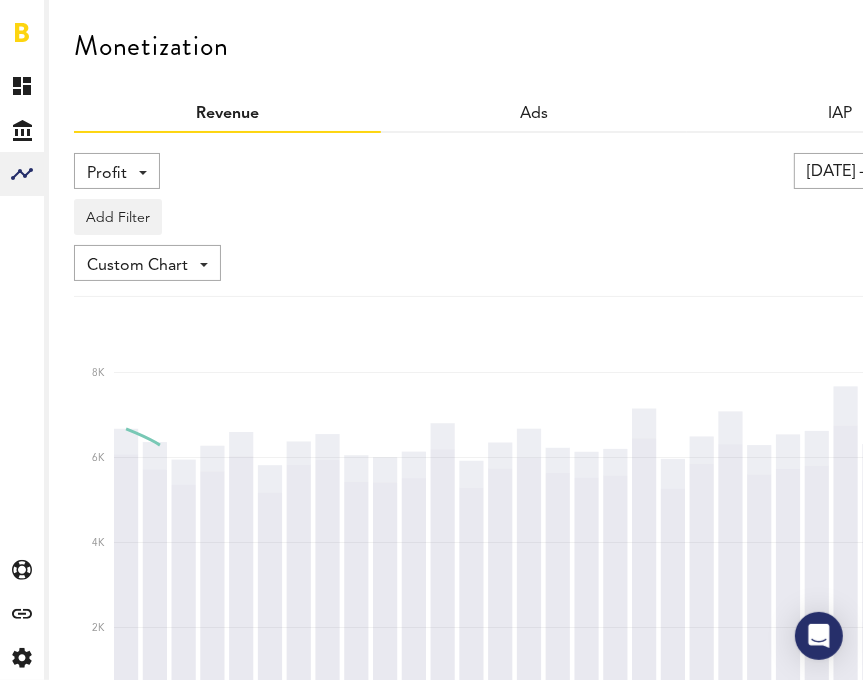 click on "Profit" at bounding box center [107, 174] 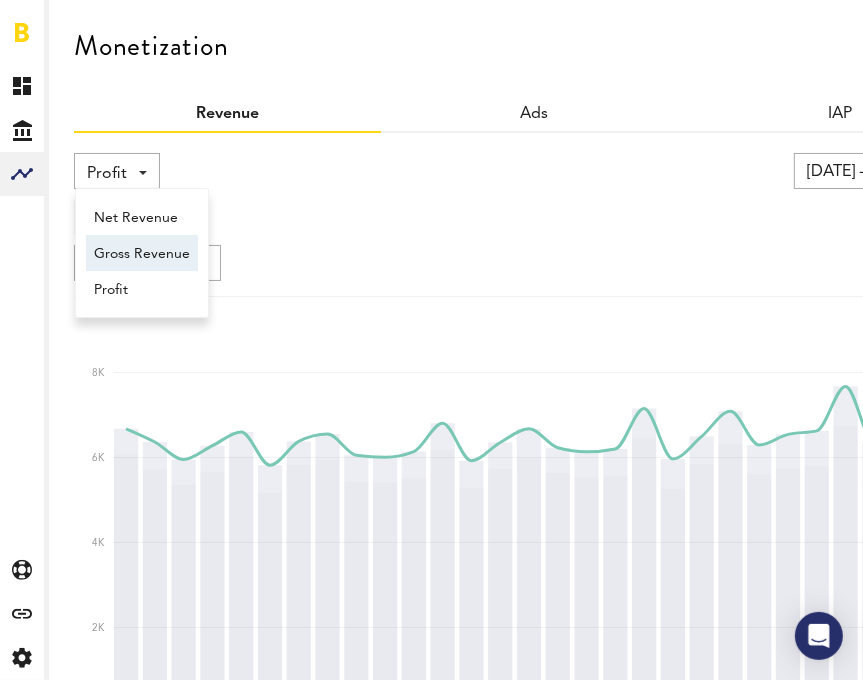 click on "Gross Revenue" at bounding box center [142, 254] 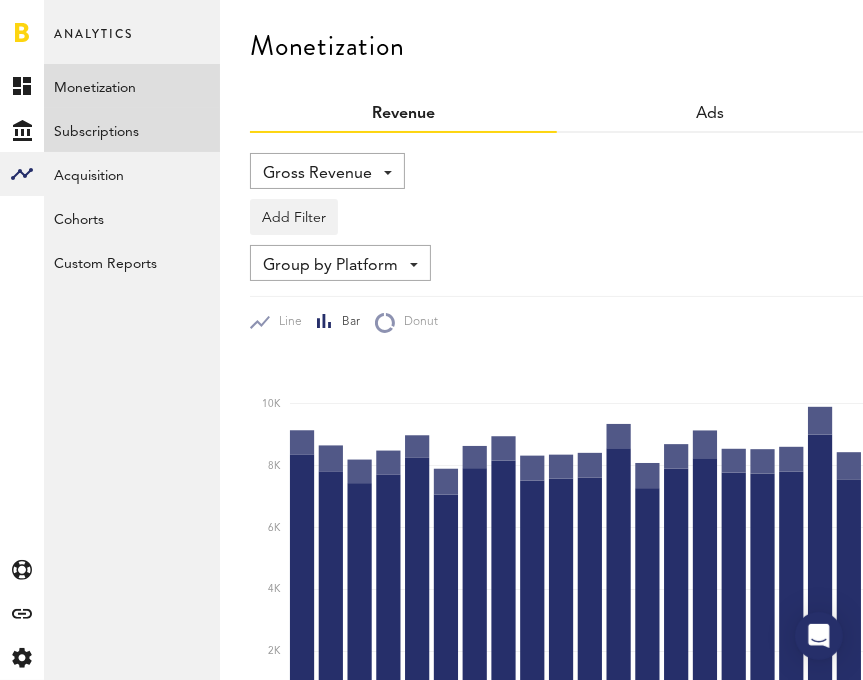 click on "Subscriptions" at bounding box center [132, 130] 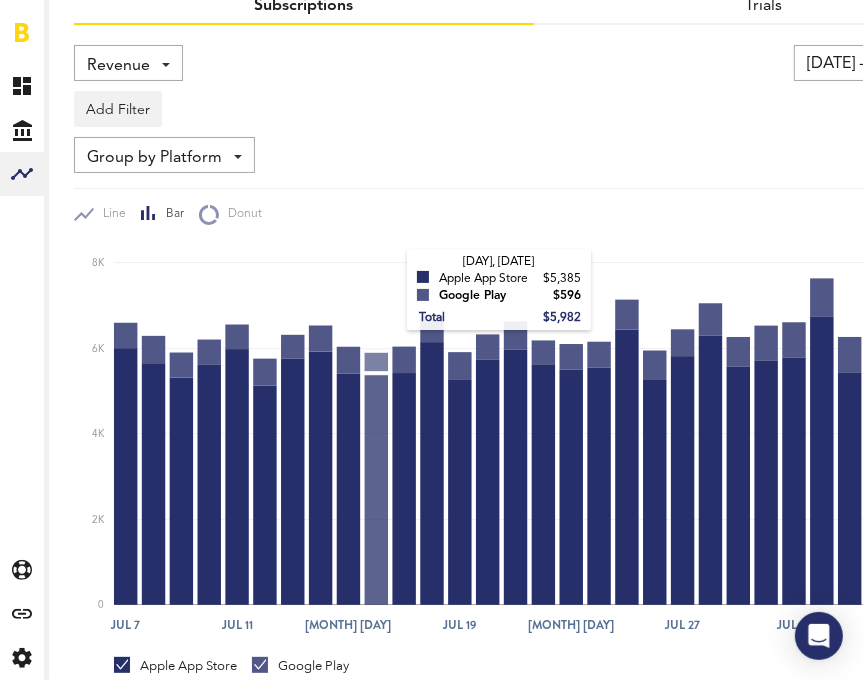 scroll, scrollTop: 90, scrollLeft: 0, axis: vertical 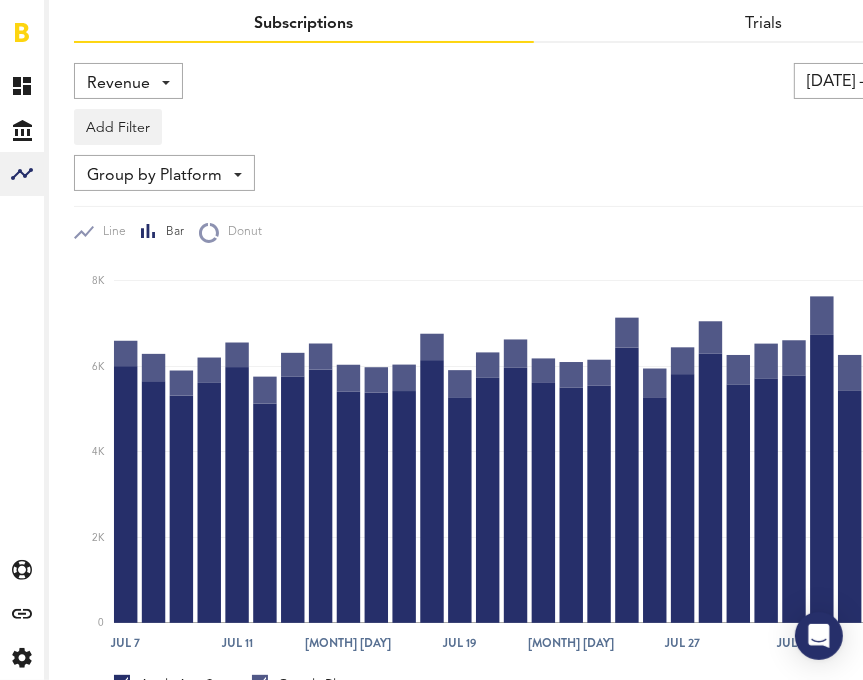 click on "Revenue                                 Revenue                     MRR                     Actives                     Trial Status                     Billing Retries                     New Subscriptions                     Renewals                     New/Renewals                     New/Renewals with Intro/Promo                     Returns                     Cancellations" at bounding box center [128, 81] 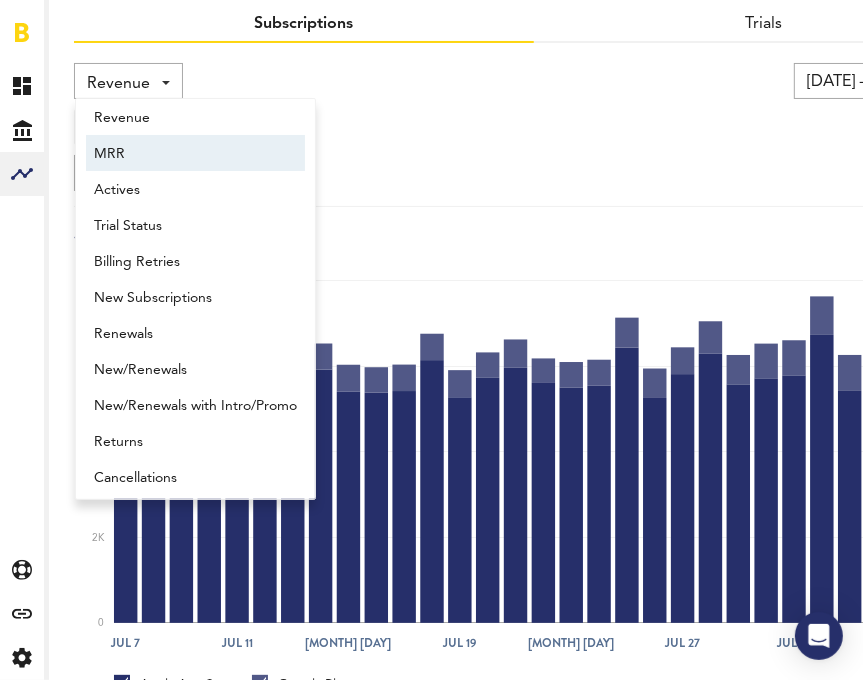 click on "MRR" at bounding box center [195, 154] 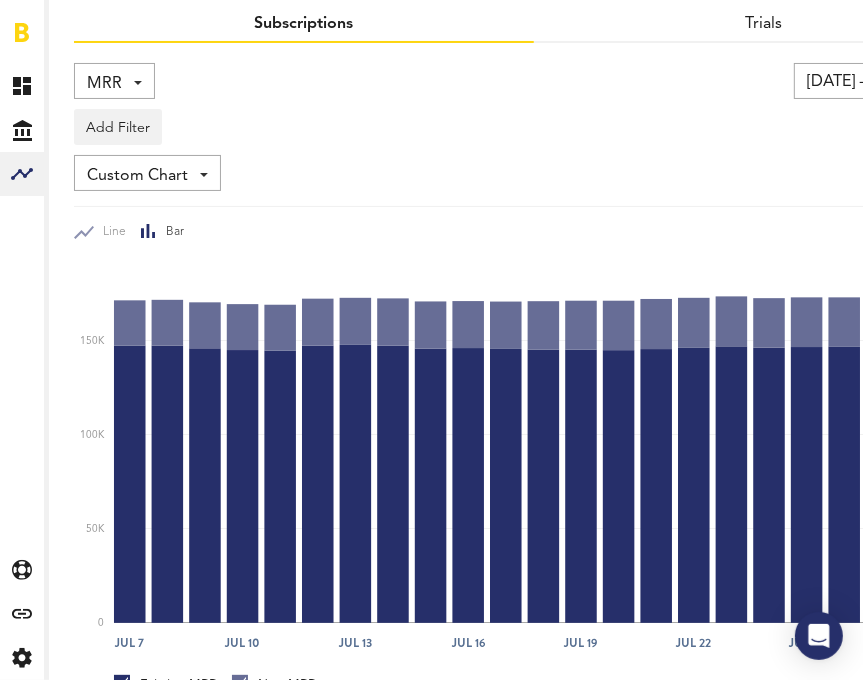 click on "MRR                                 Revenue                     MRR                     Actives                     Trial Status                     Billing Retries                     New Subscriptions                     Renewals                     New/Renewals                     New/Renewals with Intro/Promo                     Returns                     Cancellations" at bounding box center (114, 81) 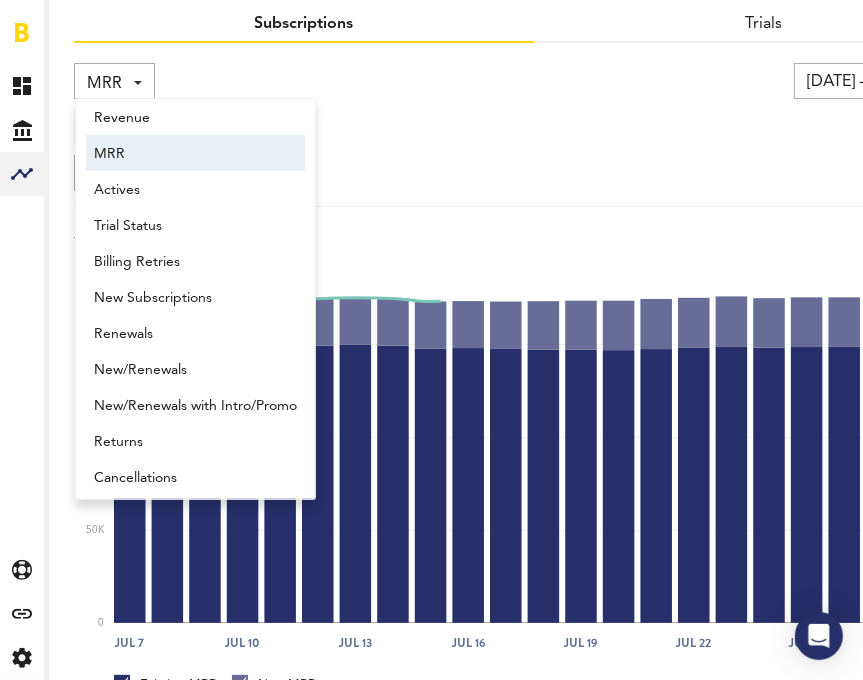 scroll, scrollTop: 16, scrollLeft: 0, axis: vertical 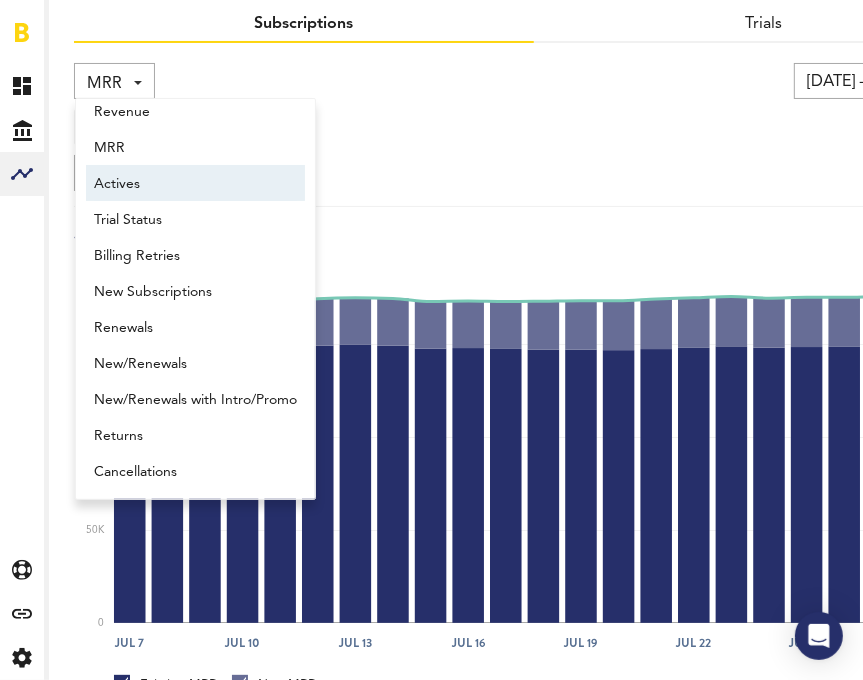 click on "Actives" at bounding box center (195, 184) 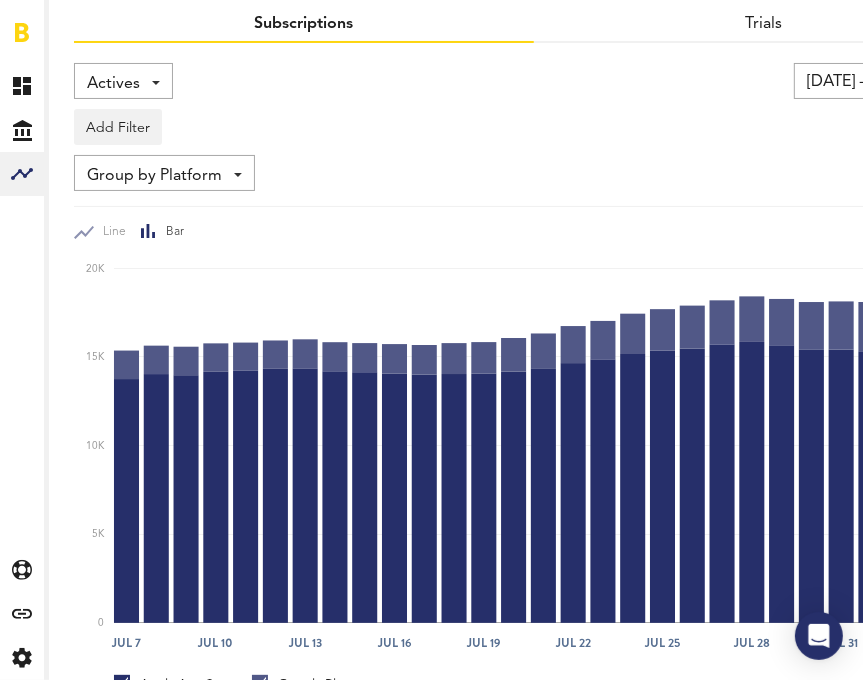 click on "Actives" at bounding box center (113, 84) 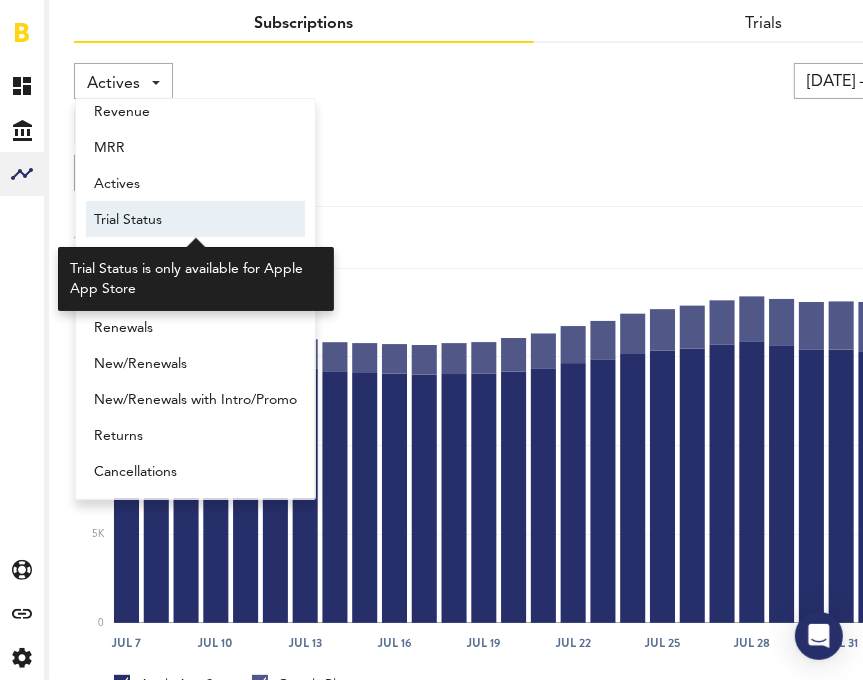 click on "Trial Status" at bounding box center [195, 220] 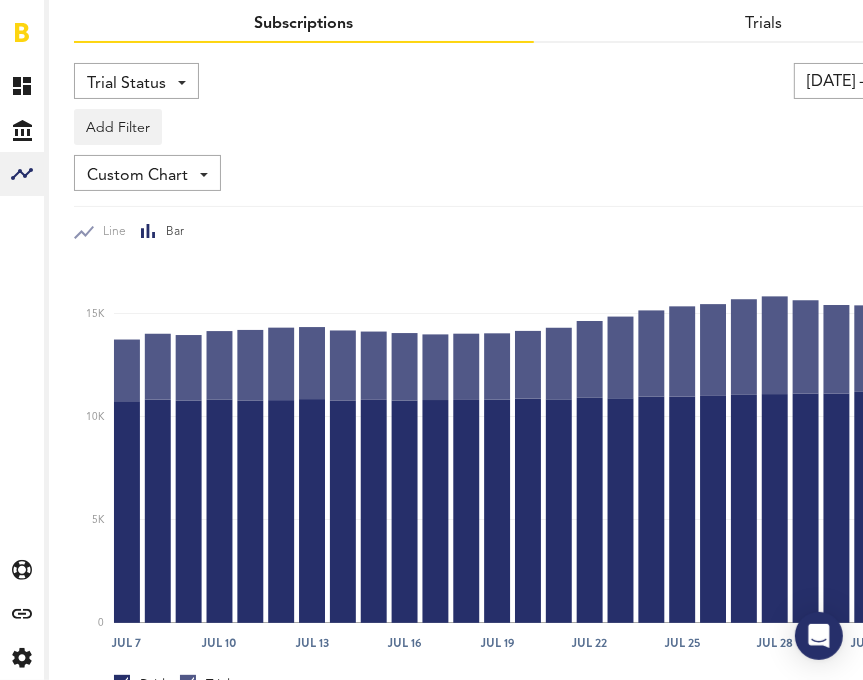 click on "Trial Status" at bounding box center (126, 84) 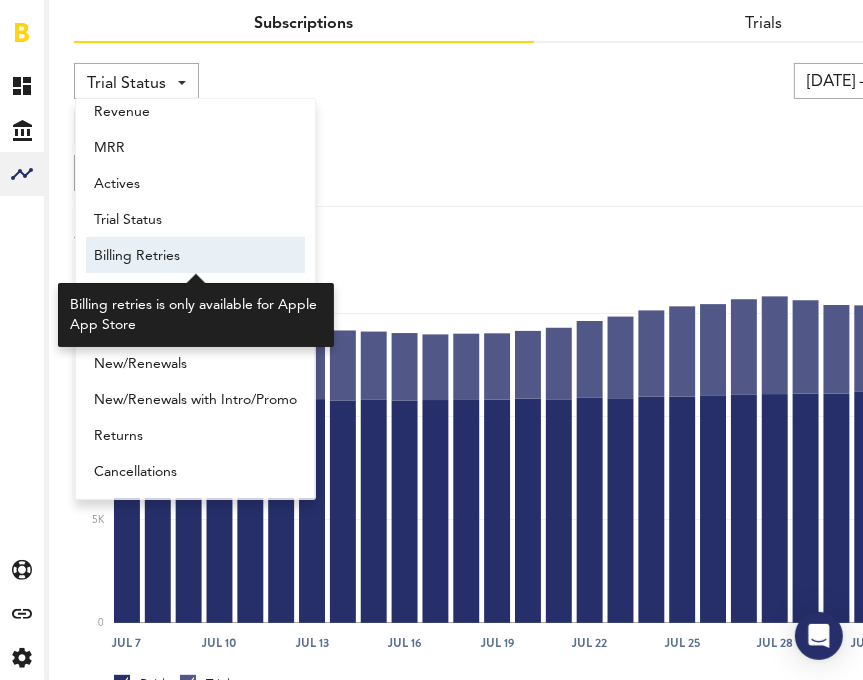 click on "Billing Retries" at bounding box center [195, 256] 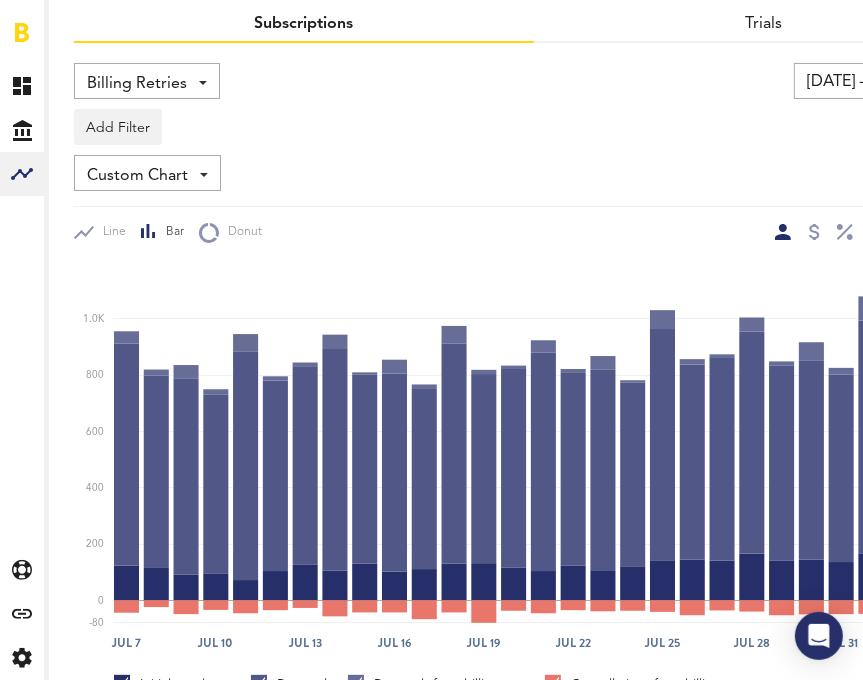 click on "Billing Retries" at bounding box center (137, 84) 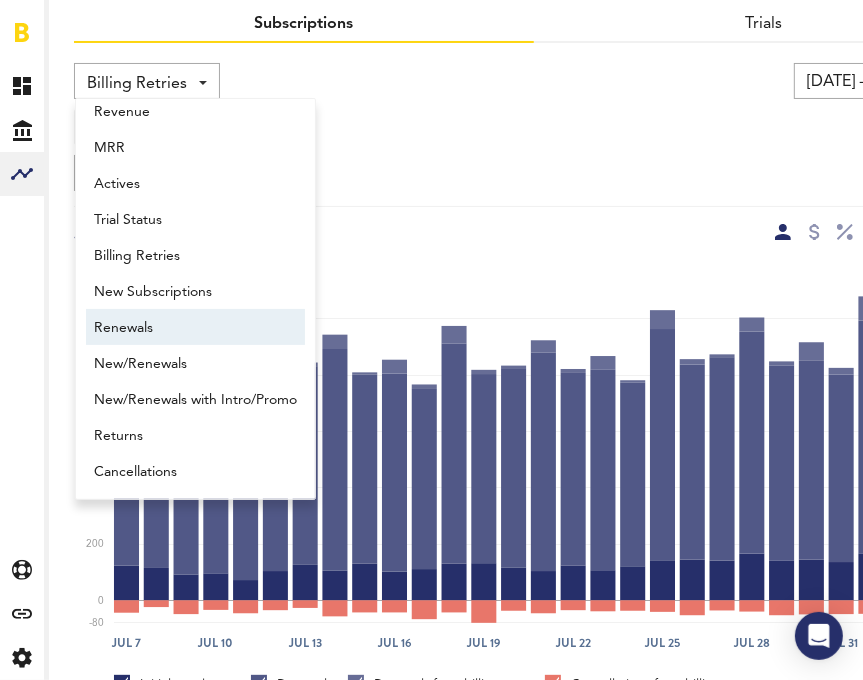 click on "Renewals" at bounding box center (195, 328) 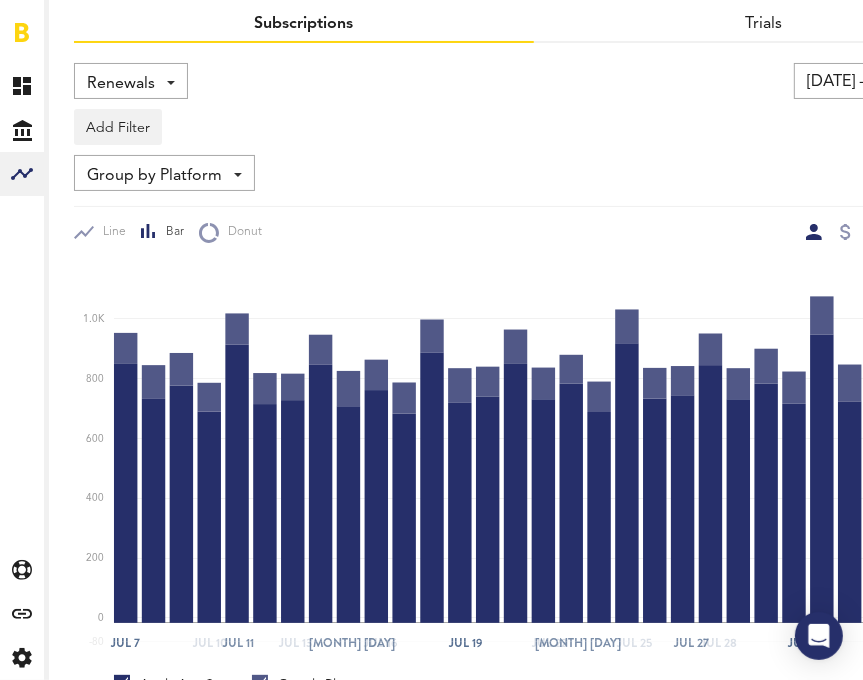 click on "Renewals" at bounding box center (121, 84) 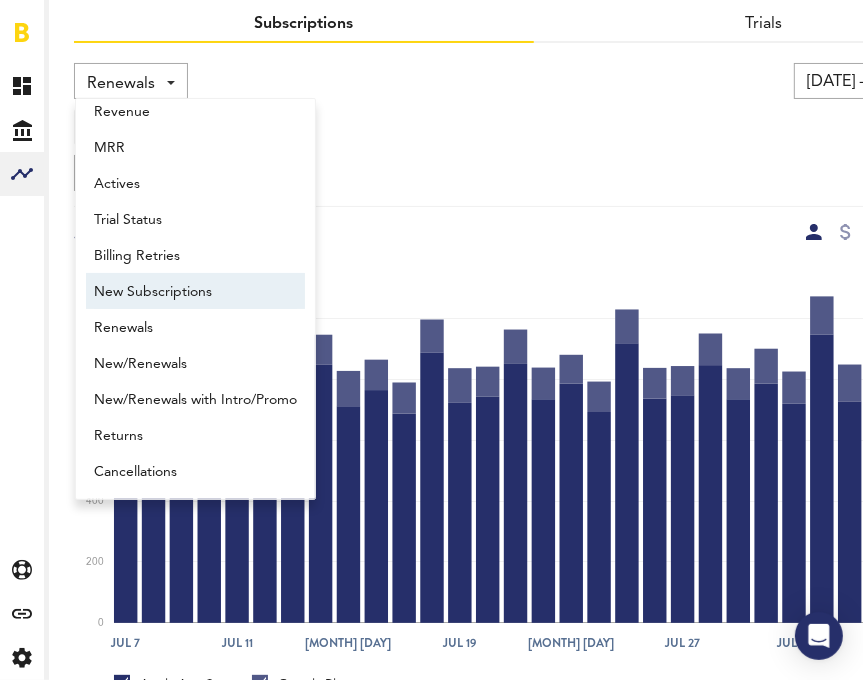 click on "New Subscriptions" at bounding box center [195, 292] 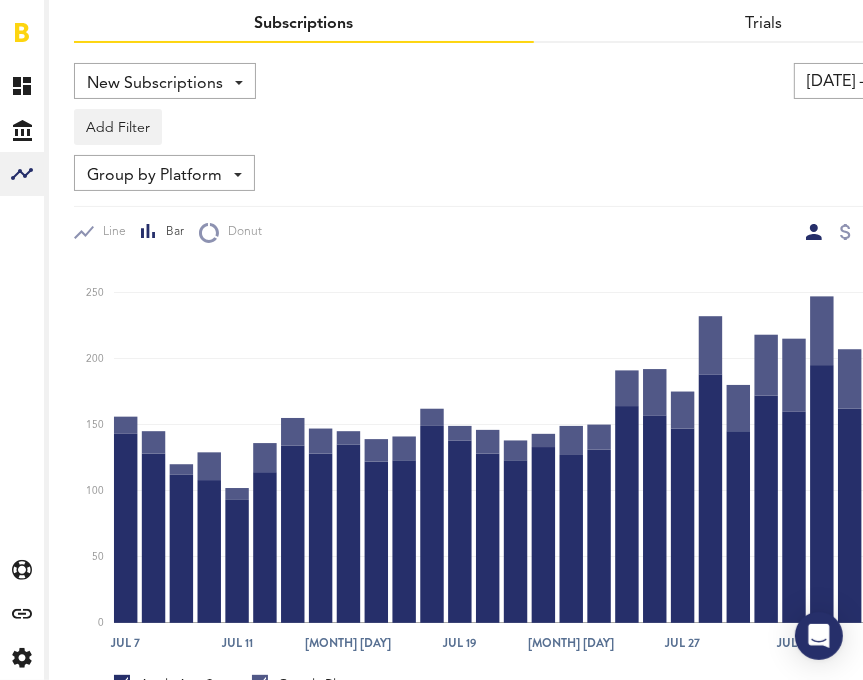 click on "New Subscriptions" at bounding box center [155, 84] 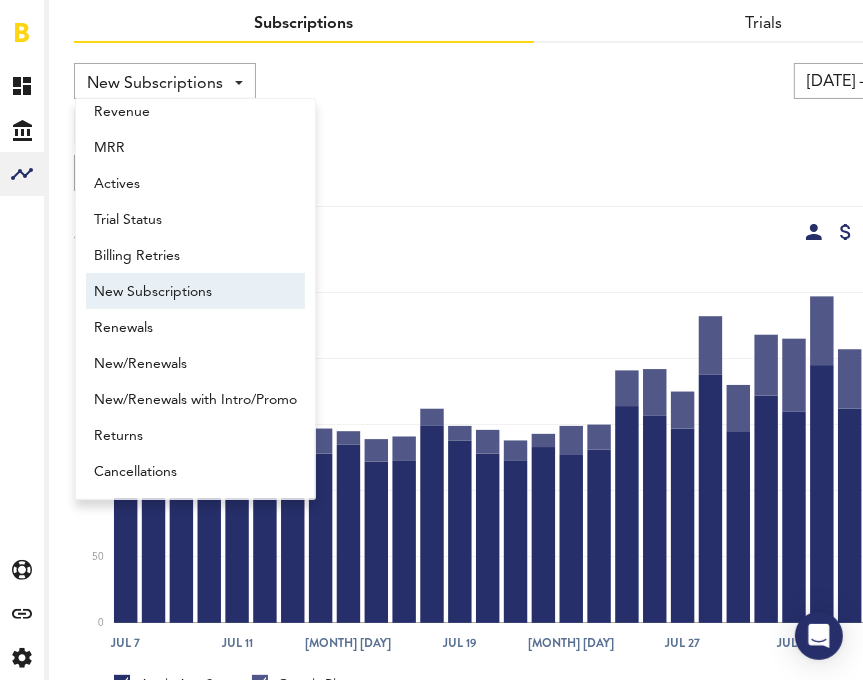click at bounding box center (845, 232) 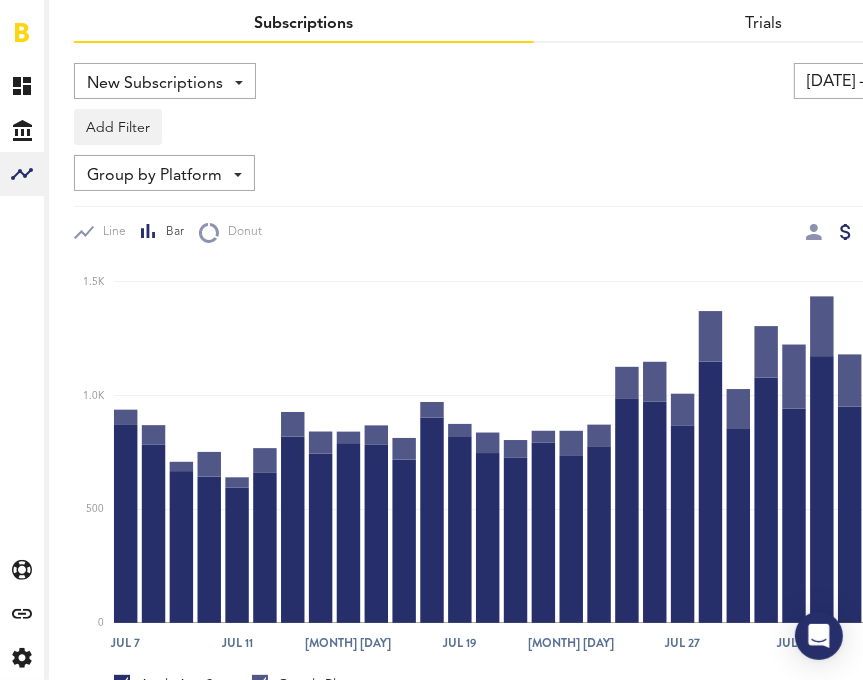 click on "New Subscriptions                                 Revenue                     MRR                     Actives                     Trial Status                     Billing Retries                     New Subscriptions                     Renewals                     New/Renewals                     New/Renewals with Intro/Promo                     Returns                     Cancellations" at bounding box center (165, 81) 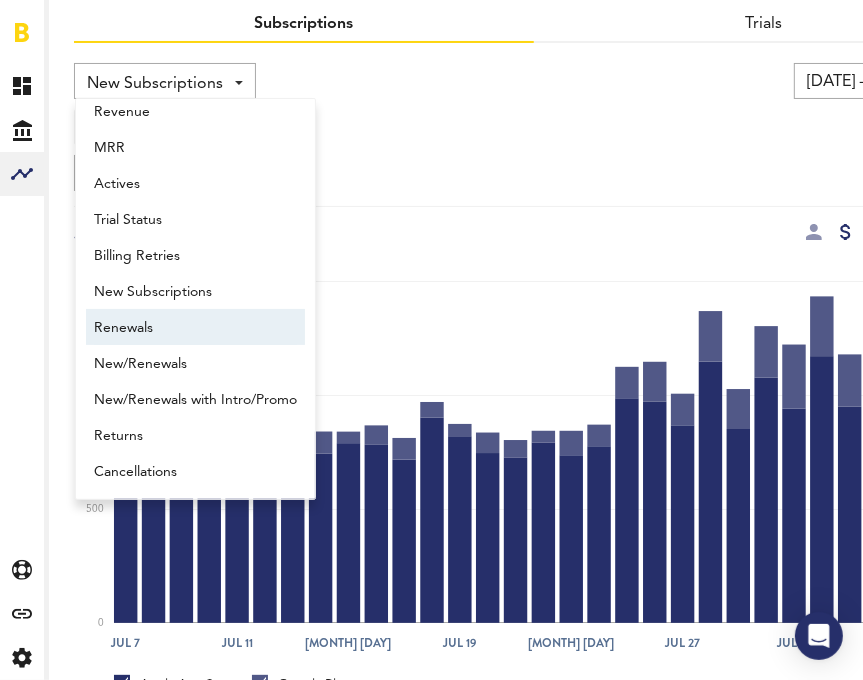 click on "Renewals" at bounding box center [195, 328] 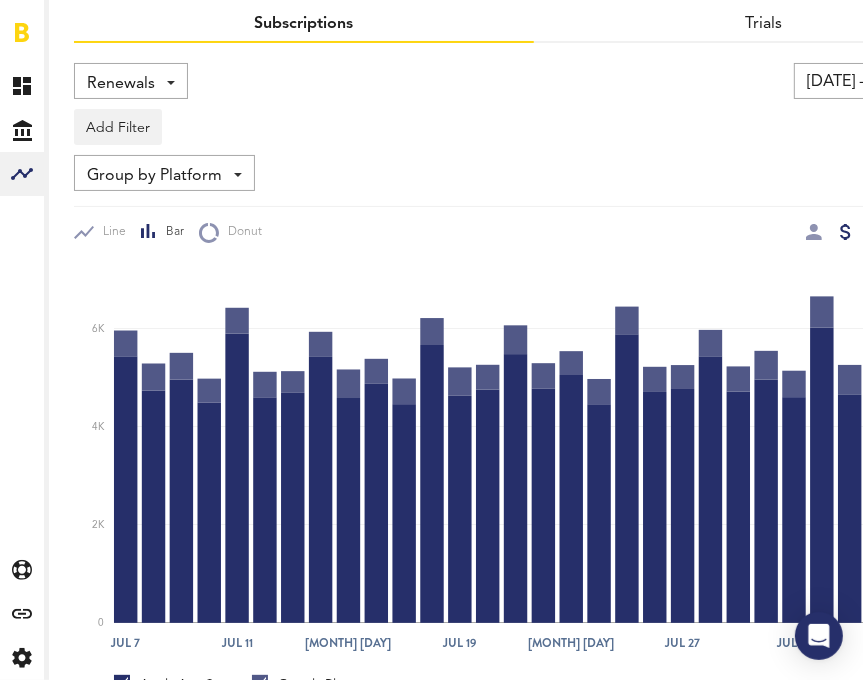 click on "Renewals" at bounding box center [121, 84] 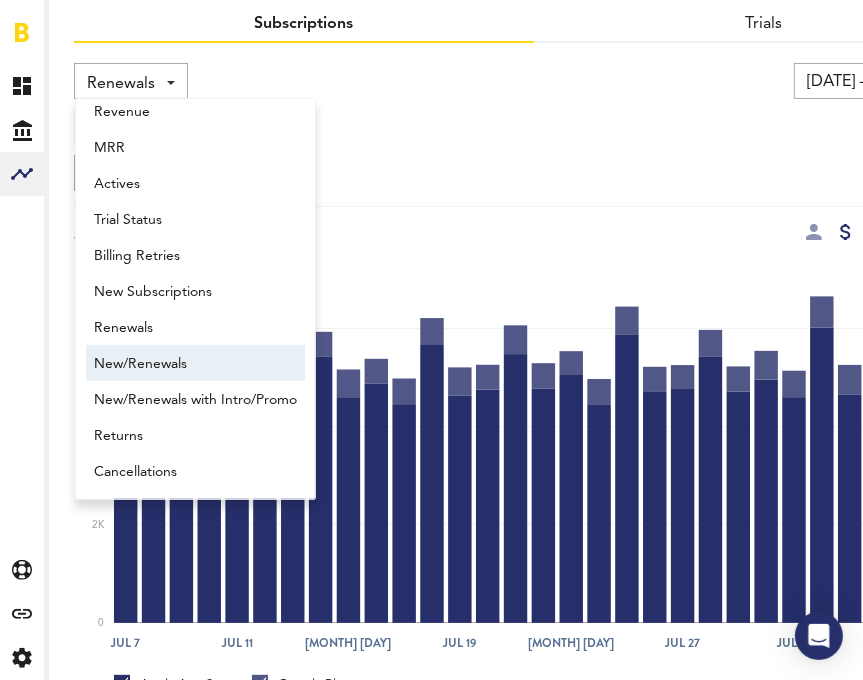 click on "New/Renewals" at bounding box center (195, 364) 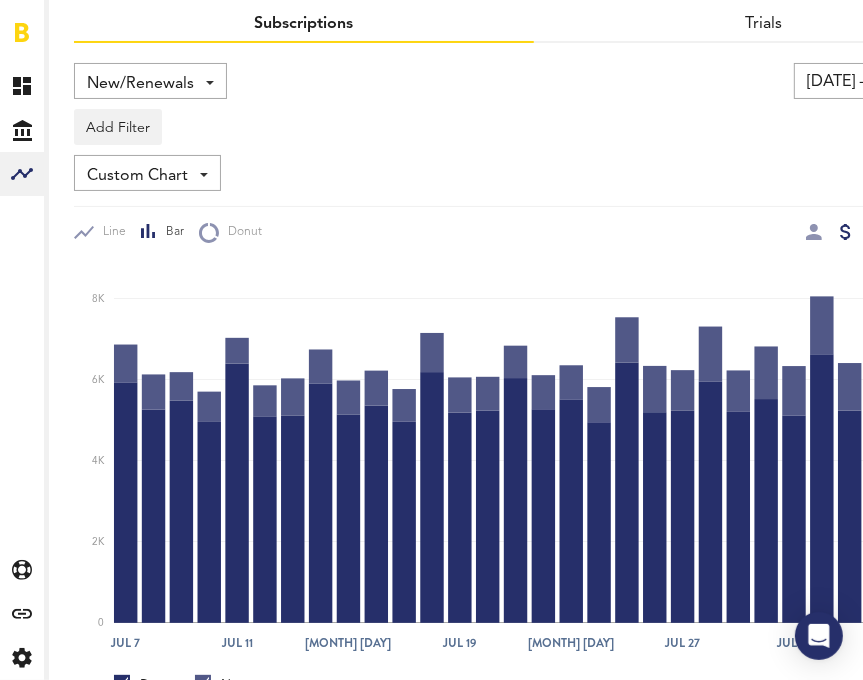 click on "New/Renewals" at bounding box center (140, 84) 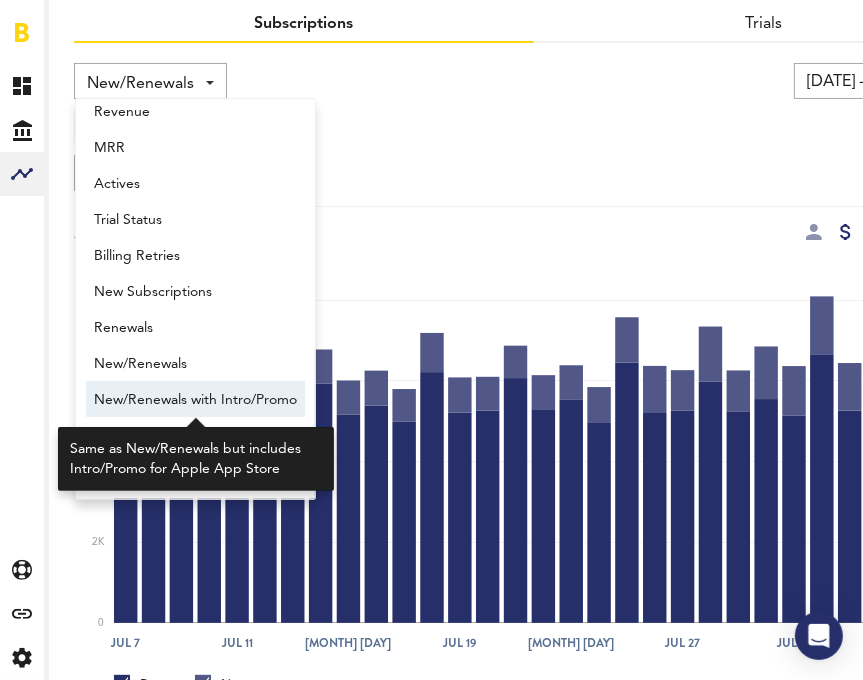 click on "New/Renewals with Intro/Promo" at bounding box center (195, 400) 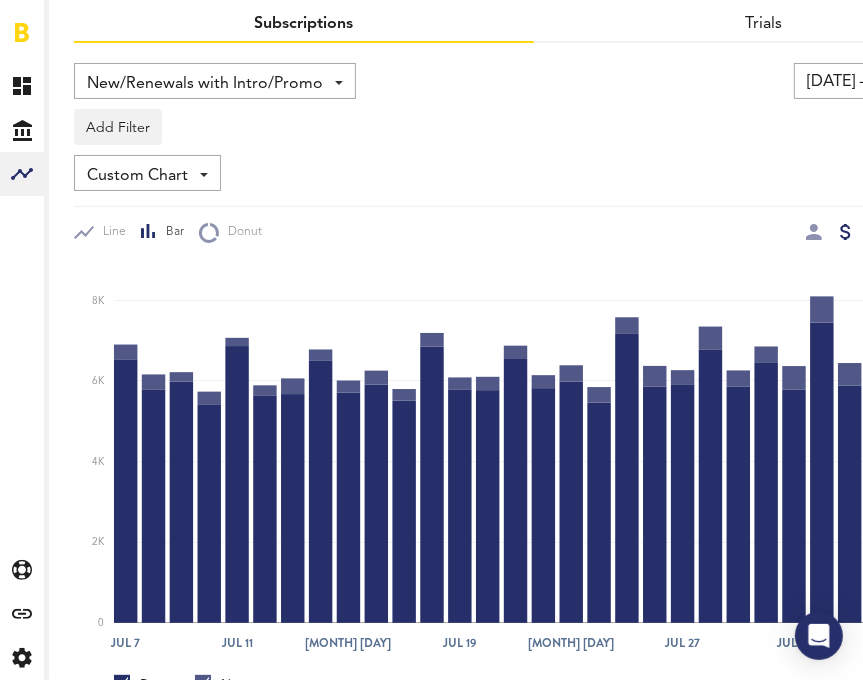 click on "New/Renewals with Intro/Promo" at bounding box center (205, 84) 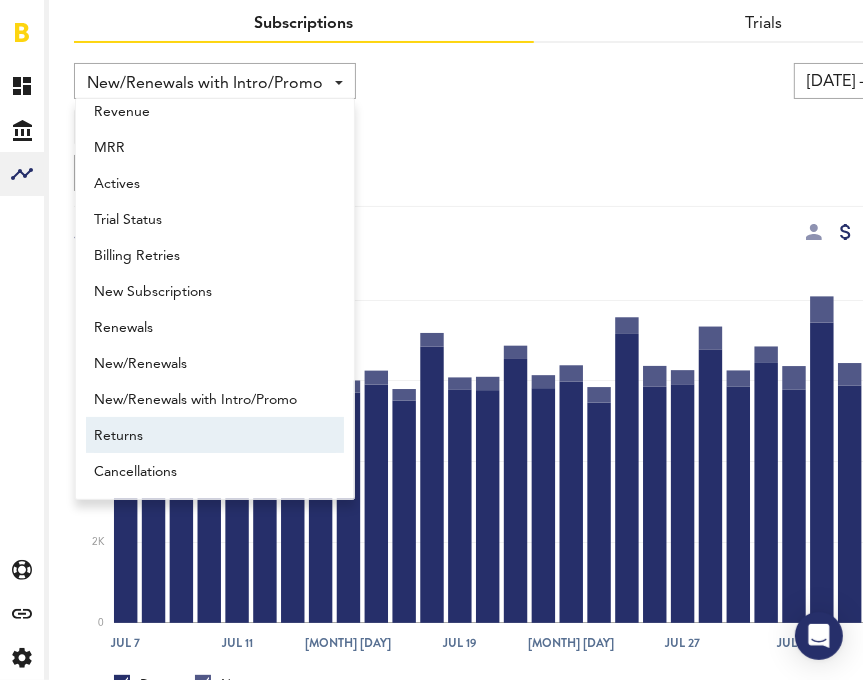 click on "Returns" at bounding box center [215, 436] 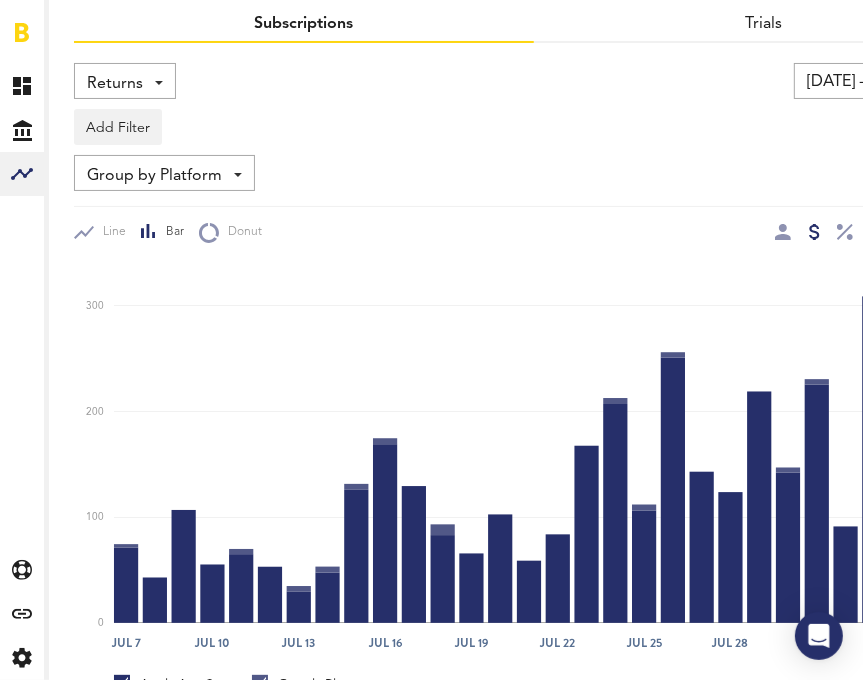 click on "Returns" at bounding box center (115, 84) 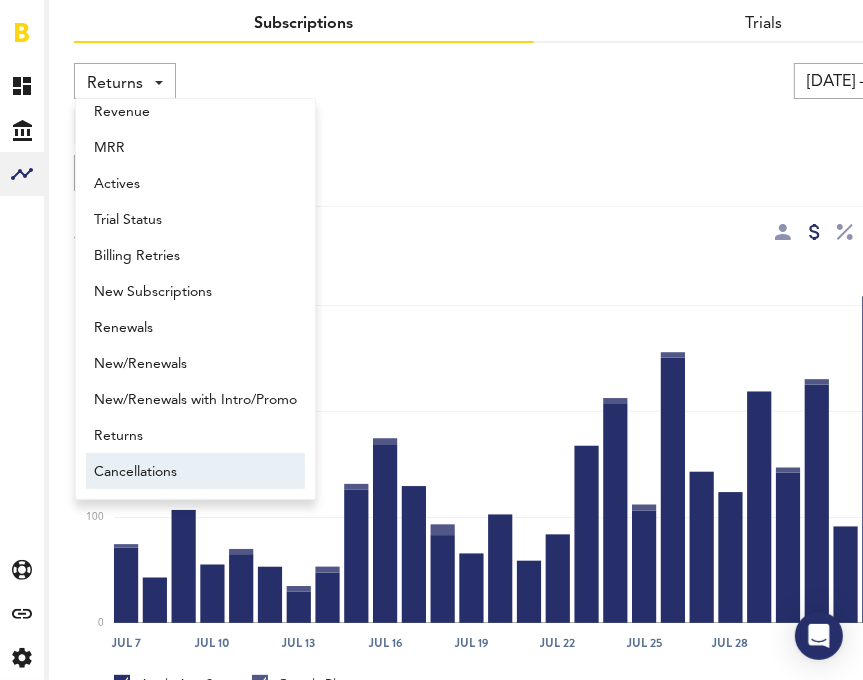 click on "Cancellations" at bounding box center (195, 472) 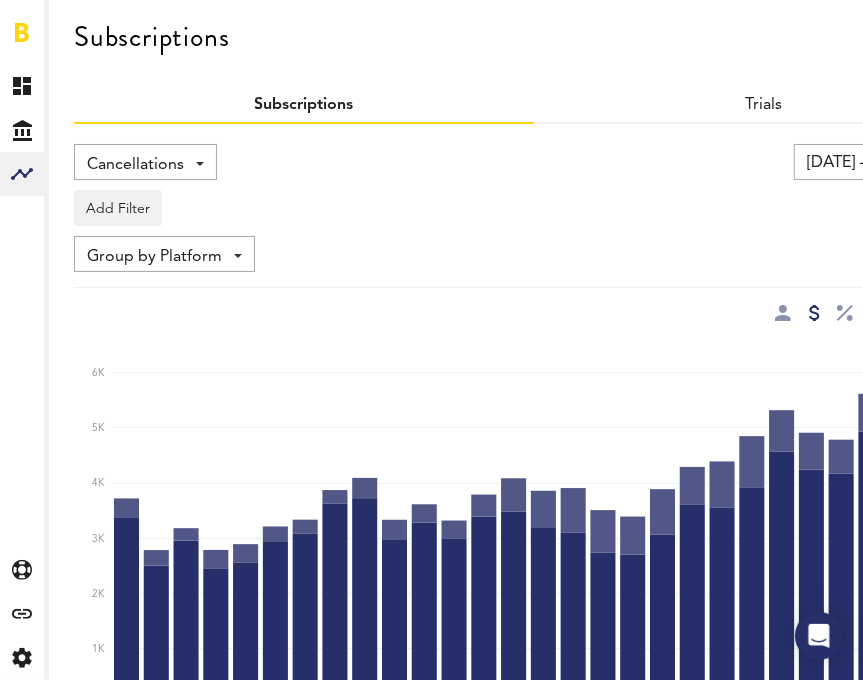scroll, scrollTop: 0, scrollLeft: 0, axis: both 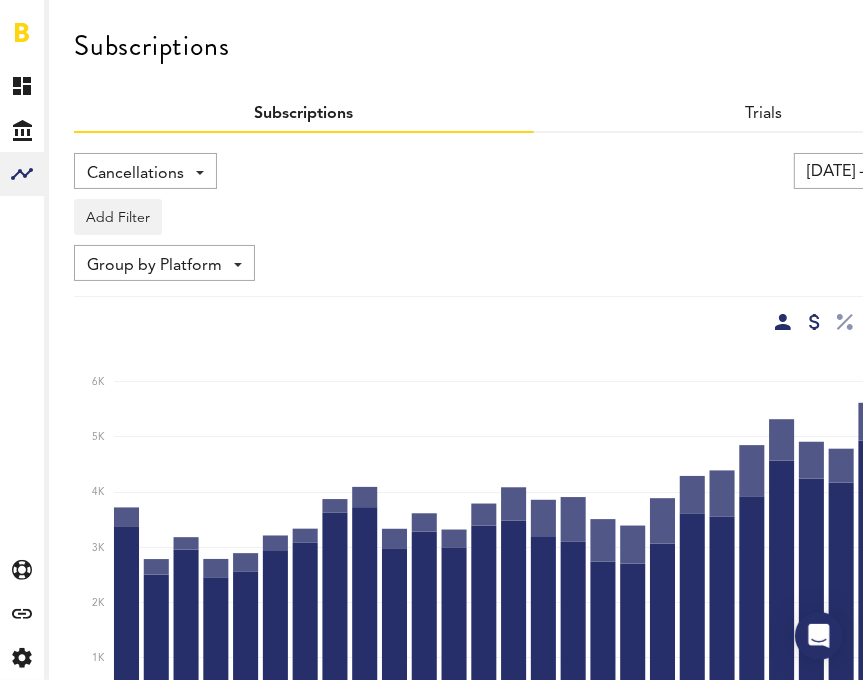 click at bounding box center (783, 322) 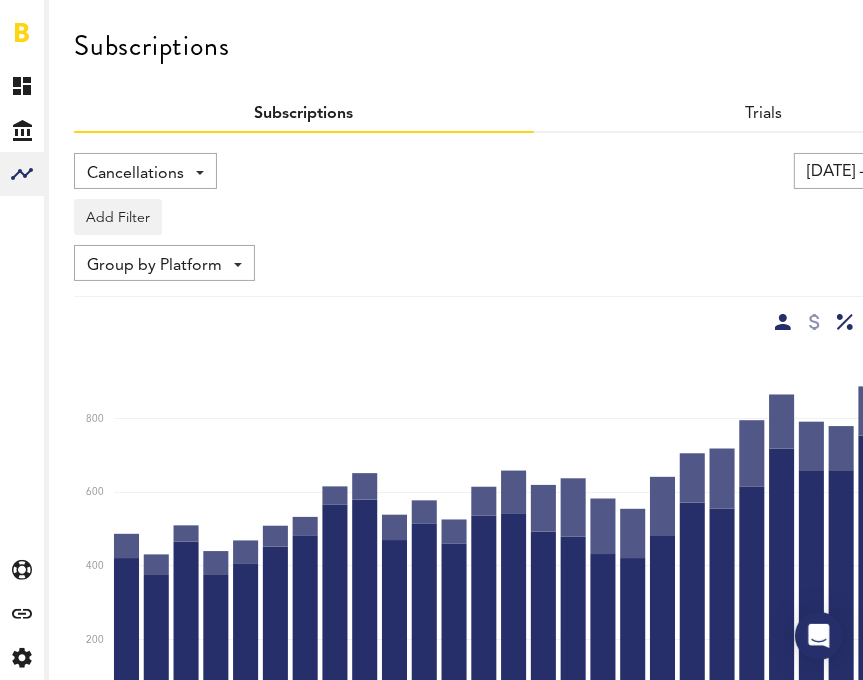 click at bounding box center (845, 322) 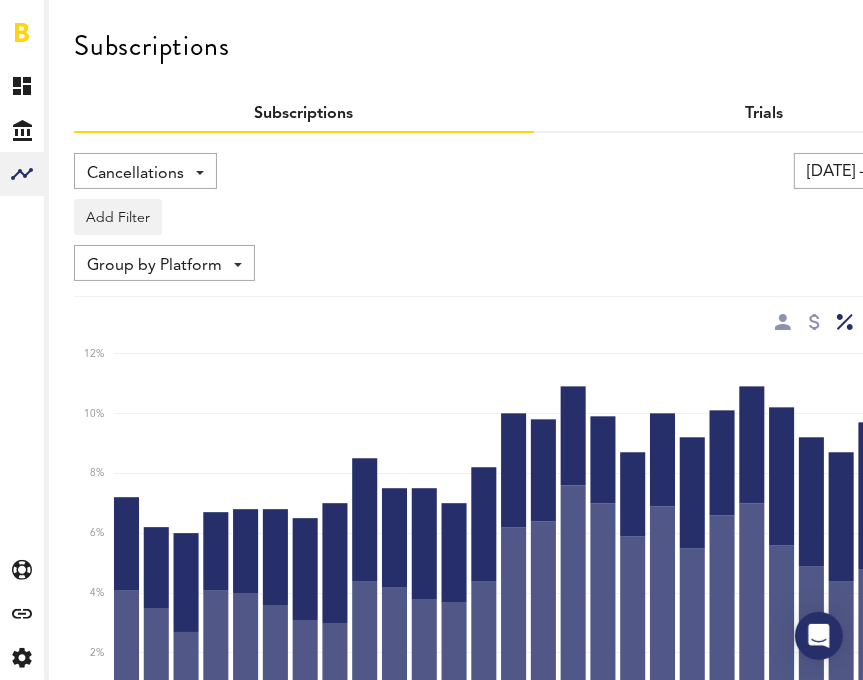click on "Trials" at bounding box center [764, 114] 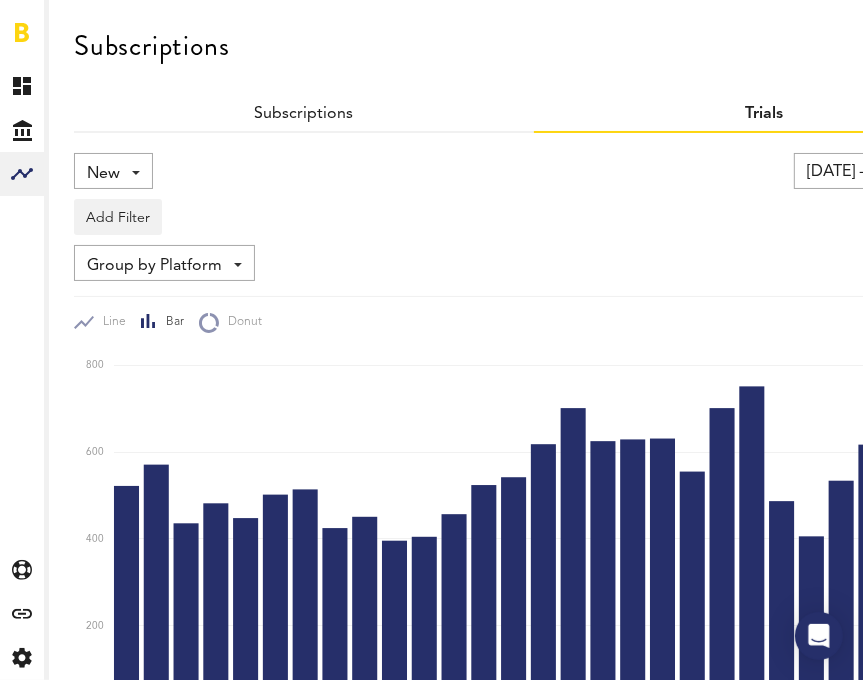 click on "New" at bounding box center [103, 174] 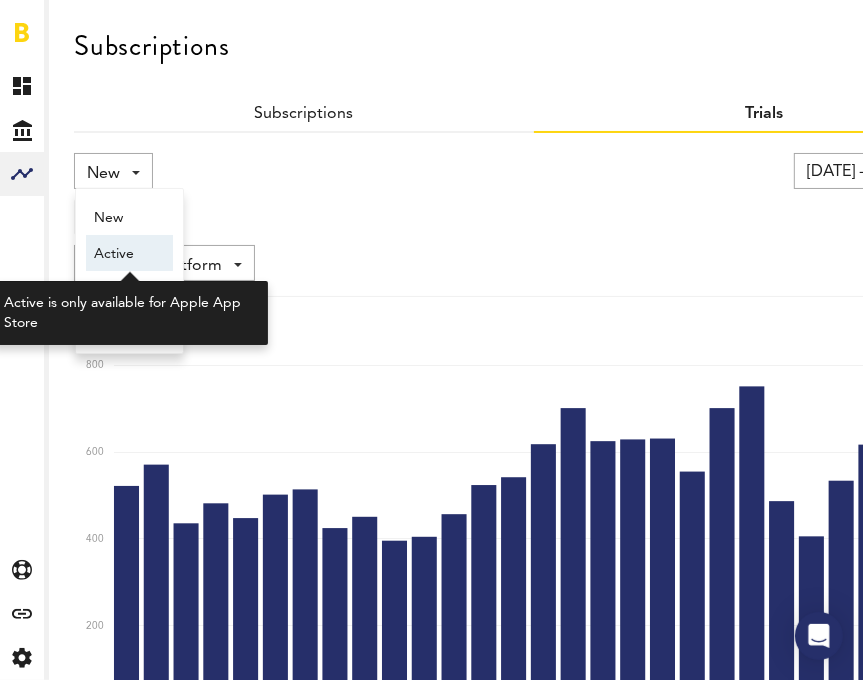 click on "Active" at bounding box center (129, 254) 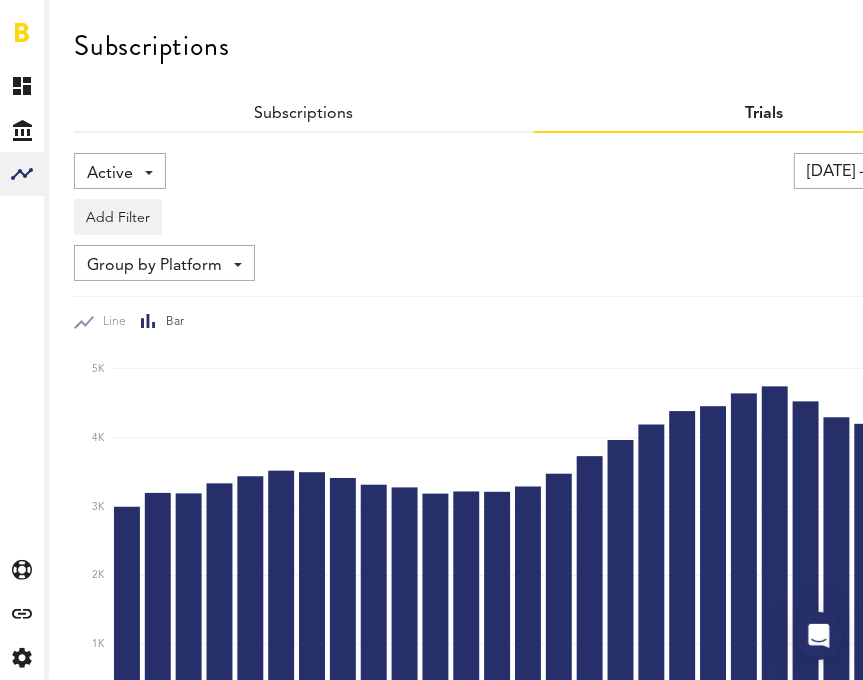 click on "Active" at bounding box center [110, 174] 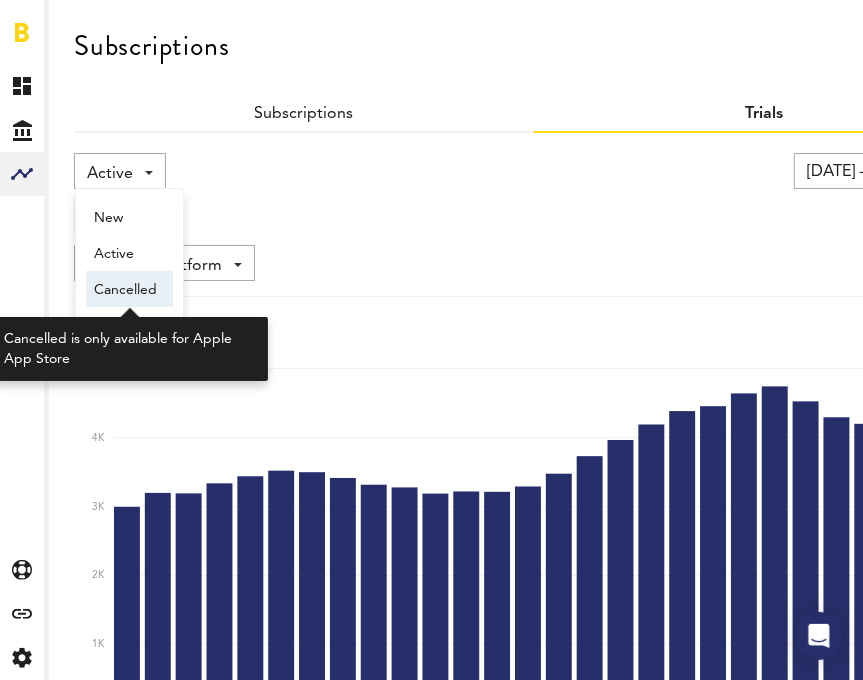 click on "Cancelled" at bounding box center [129, 289] 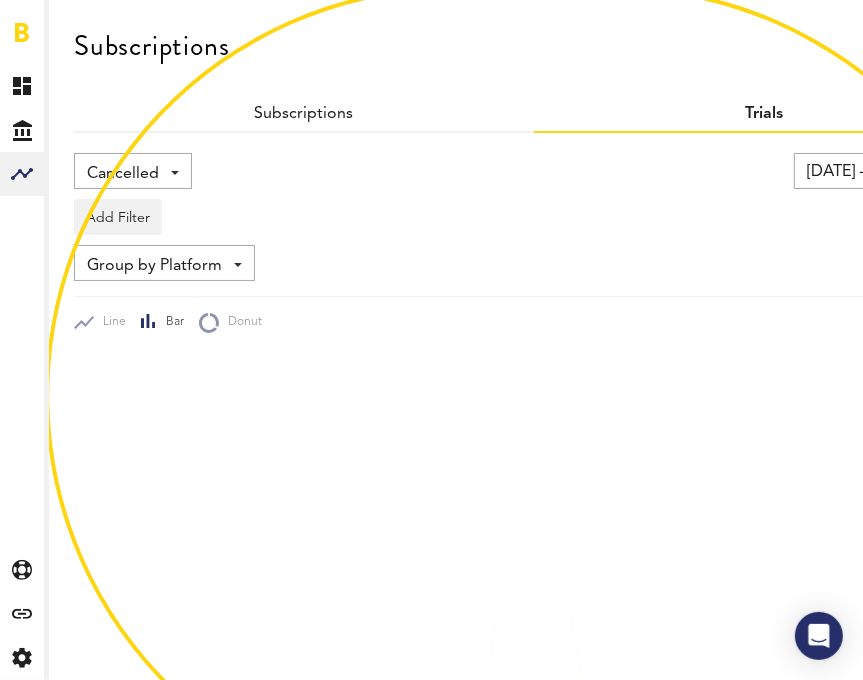 click on "Cancelled" at bounding box center [123, 174] 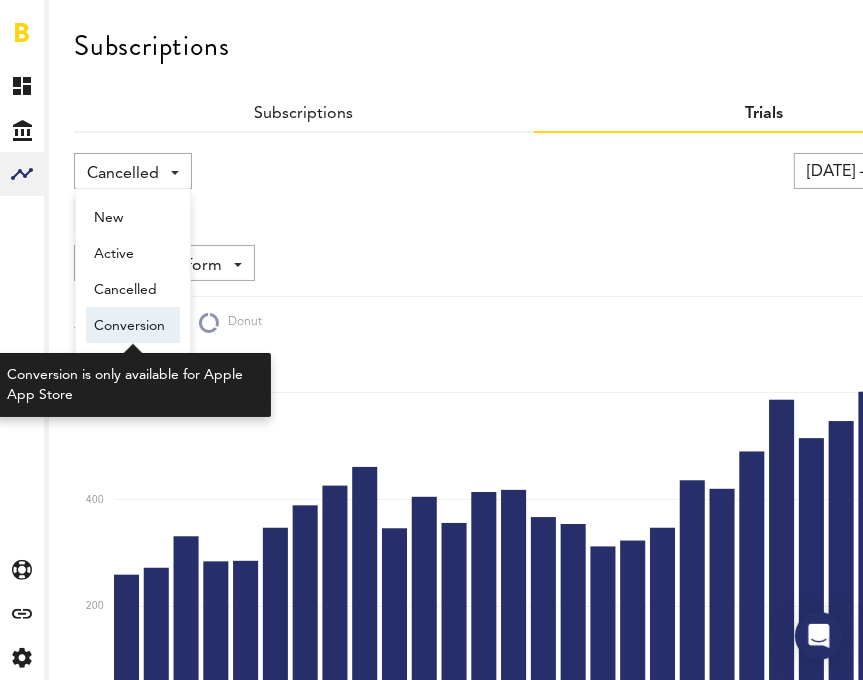 click on "Conversion" at bounding box center [133, 326] 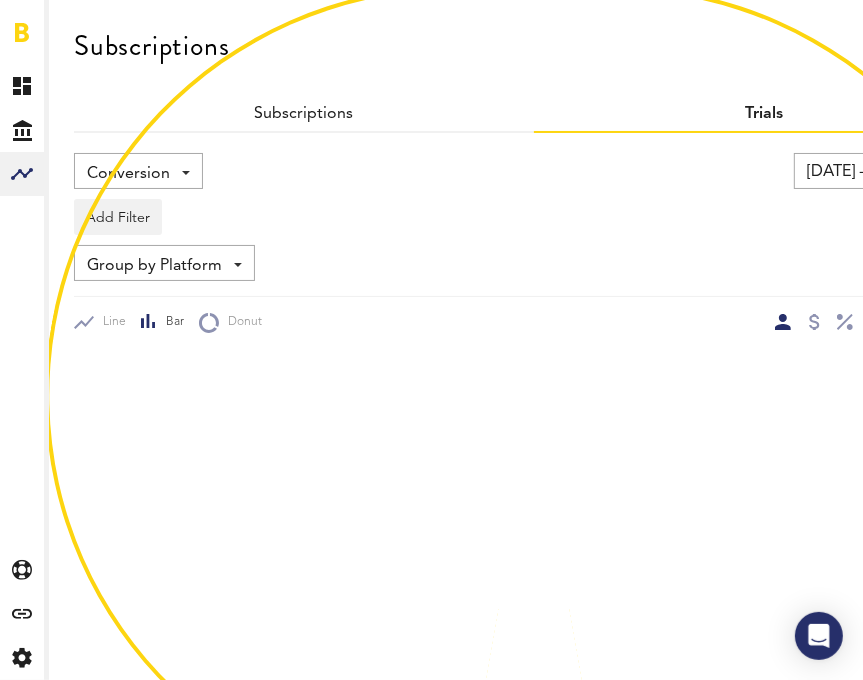 click on "Add Filter         Platforms   Apps   Subscriptions   Subscription durations   Countries" at bounding box center [534, 212] 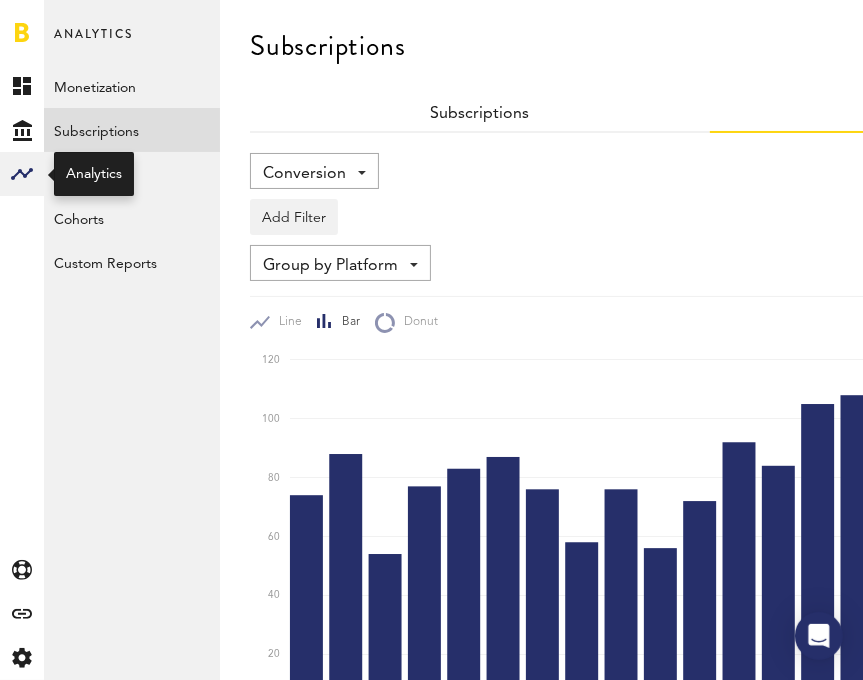 click 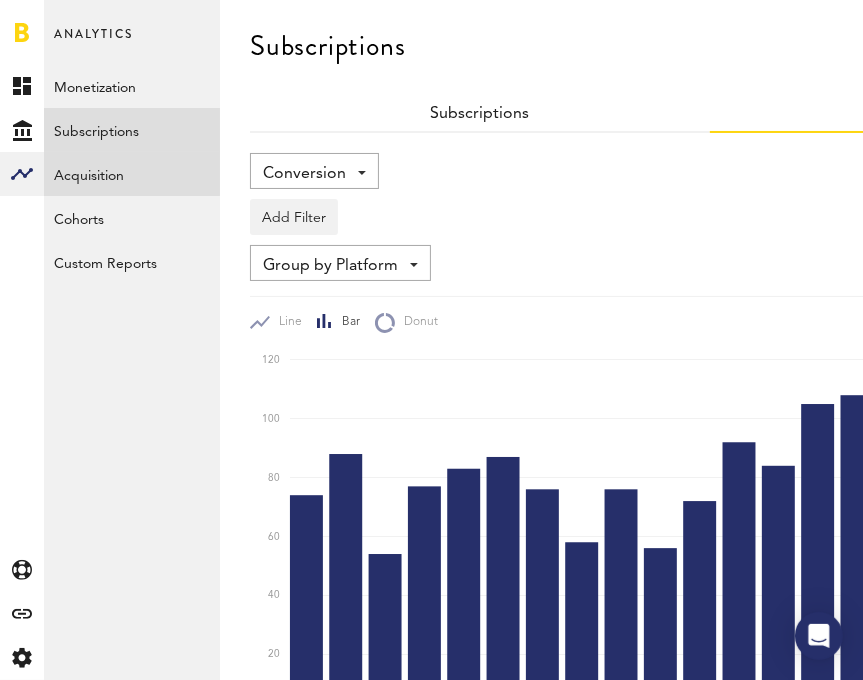 click on "Acquisition" at bounding box center (132, 174) 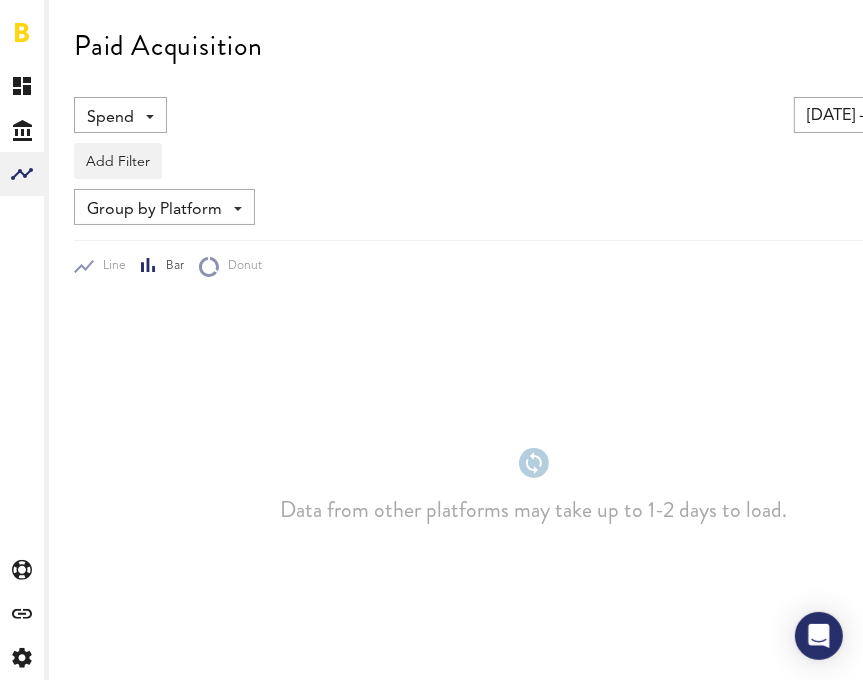click on "07.07.25 - 06.08.25" at bounding box center (894, 115) 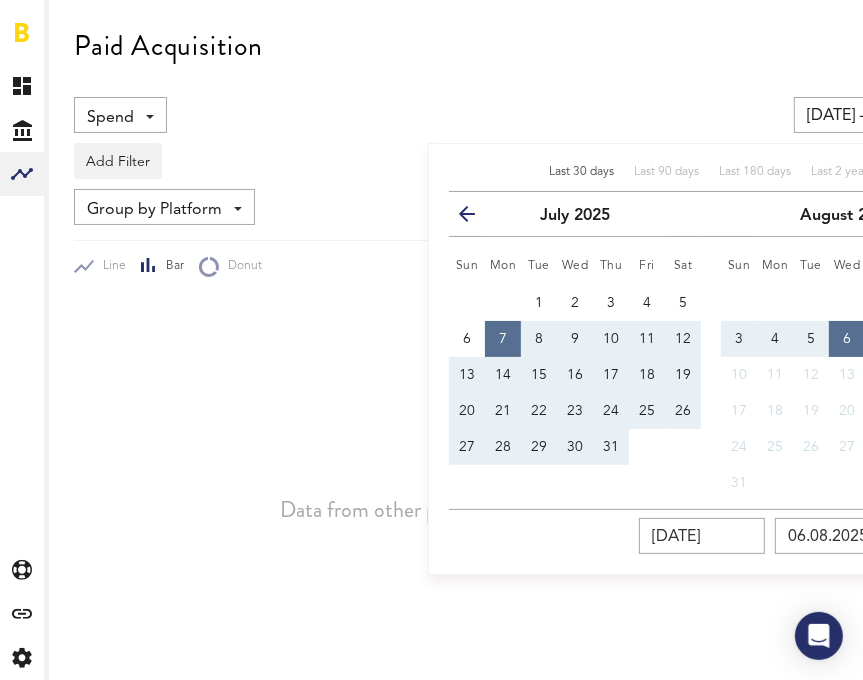 scroll, scrollTop: 0, scrollLeft: 160, axis: horizontal 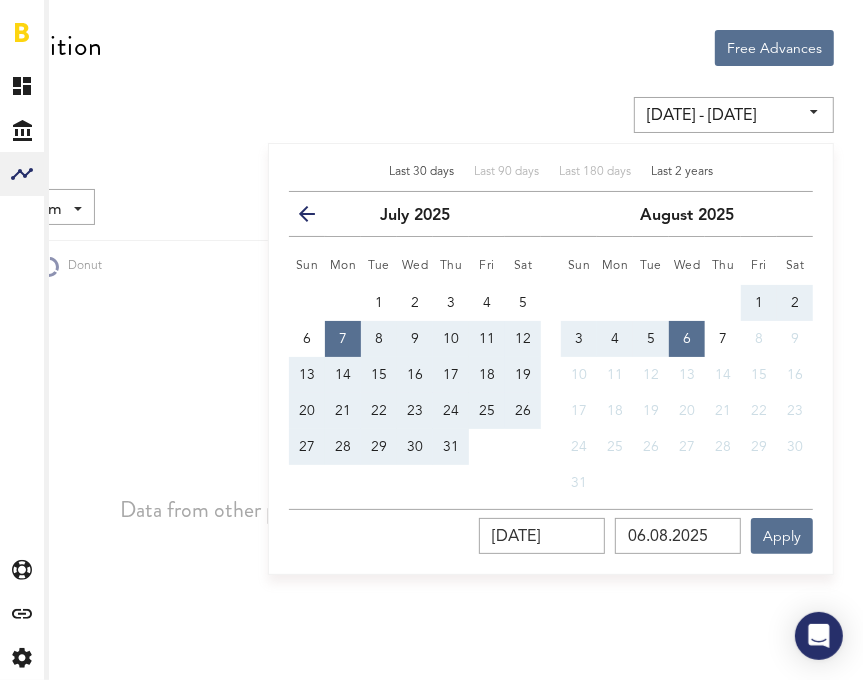 click on "Last 2 years" at bounding box center [682, 172] 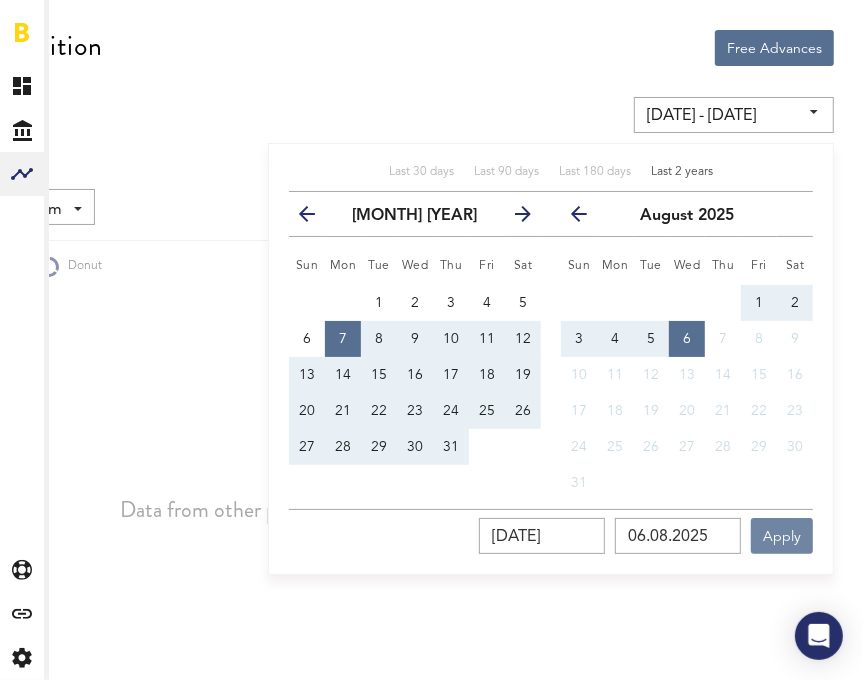 click on "Apply" at bounding box center [782, 536] 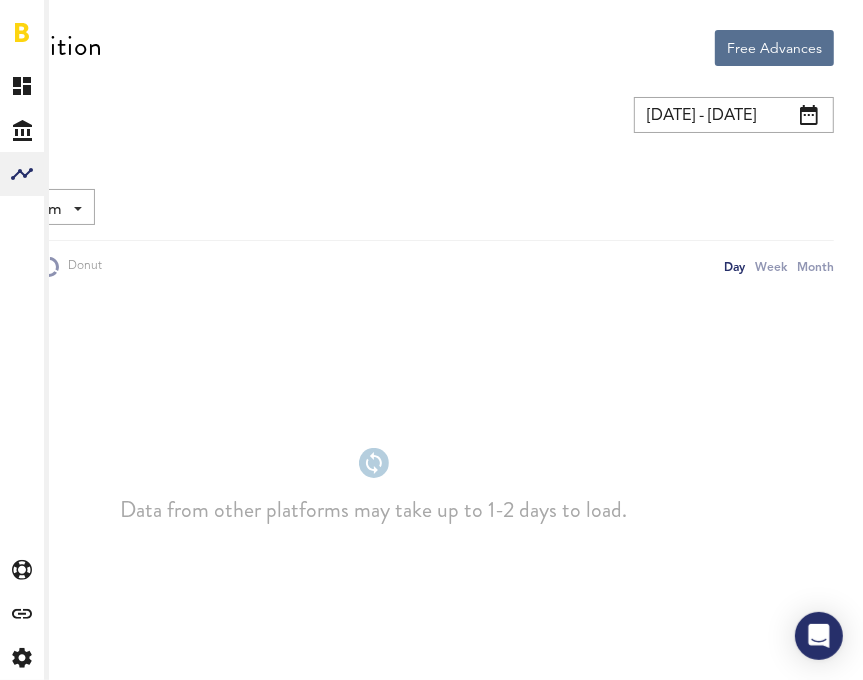 scroll, scrollTop: 0, scrollLeft: 0, axis: both 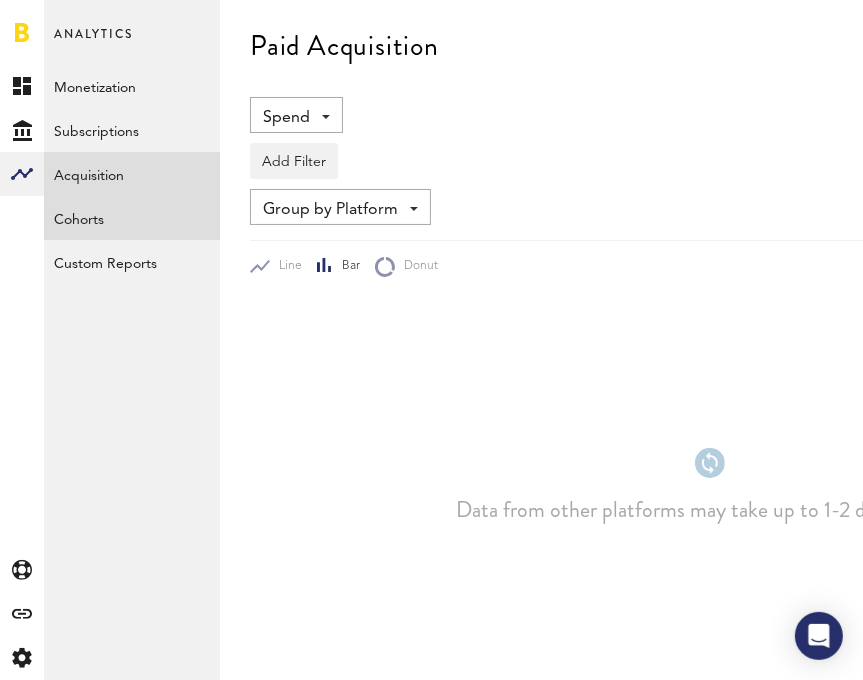 click on "Cohorts" at bounding box center (132, 218) 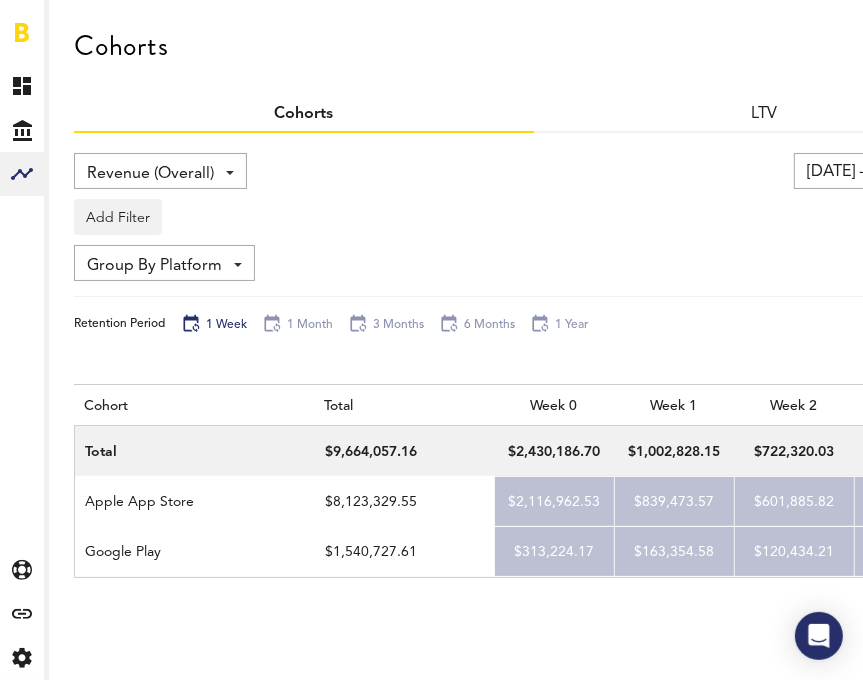 scroll, scrollTop: 0, scrollLeft: 160, axis: horizontal 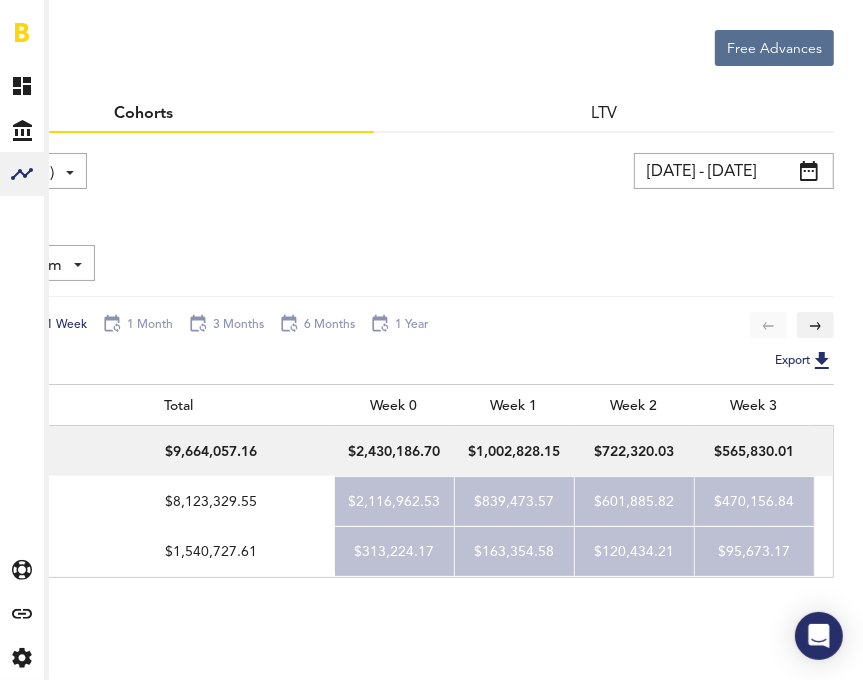 click on "07.08.23 - 06.08.25" at bounding box center (734, 171) 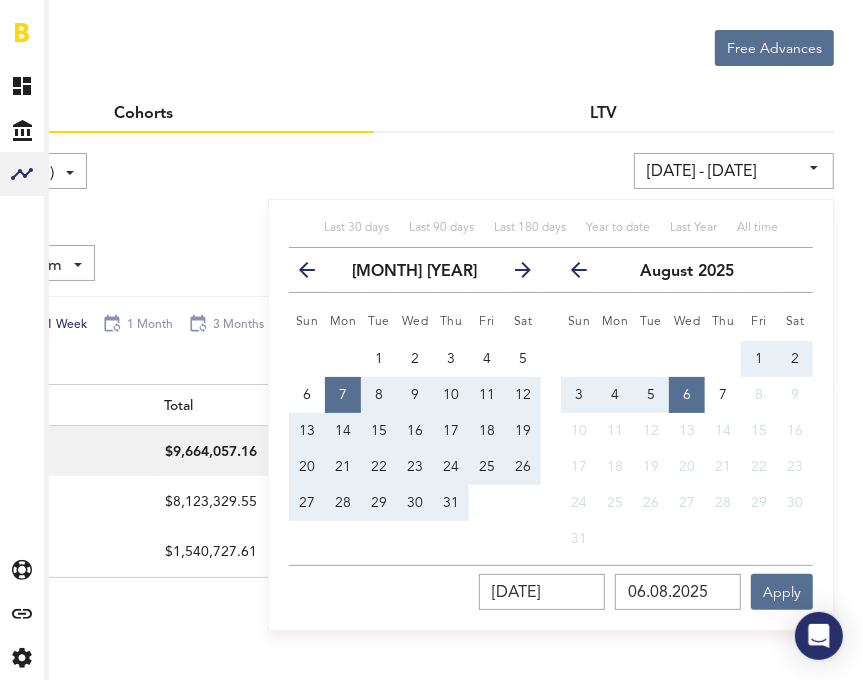 click on "LTV" at bounding box center (604, 114) 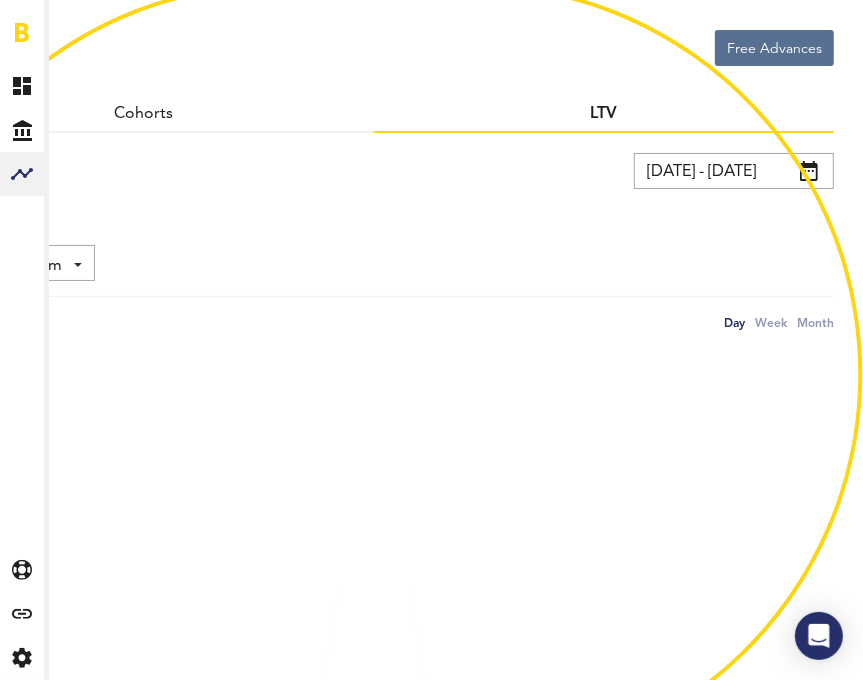 scroll, scrollTop: 0, scrollLeft: 0, axis: both 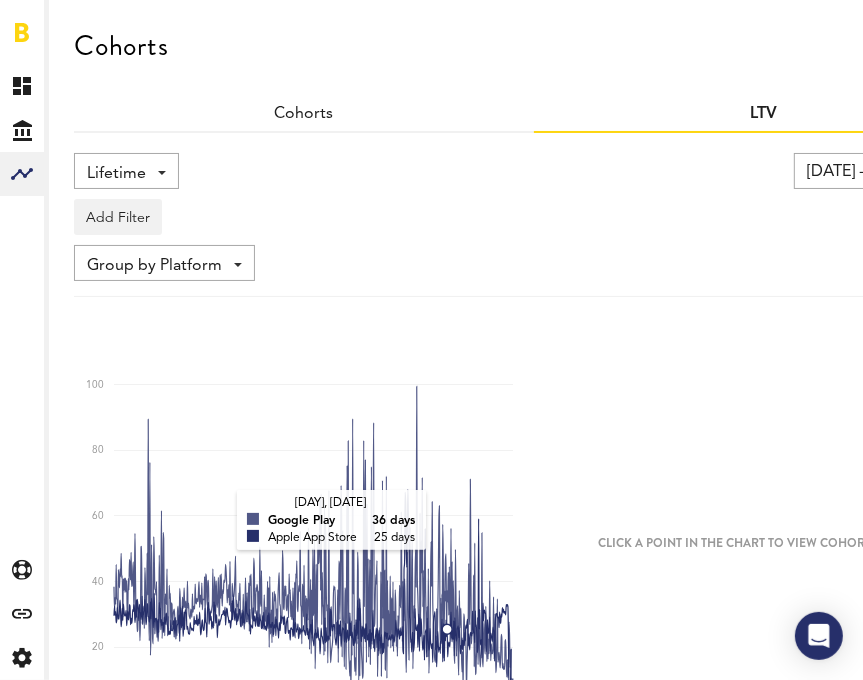 click 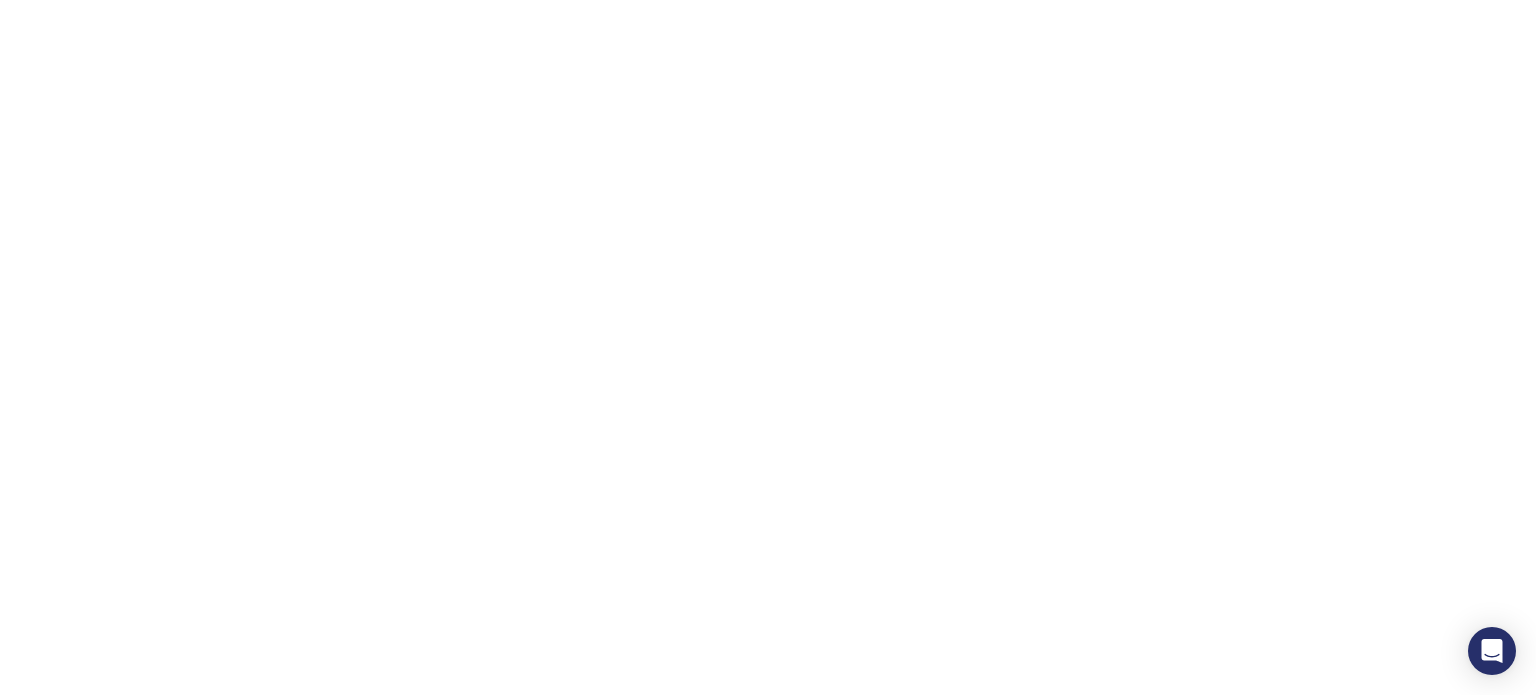 scroll, scrollTop: 0, scrollLeft: 0, axis: both 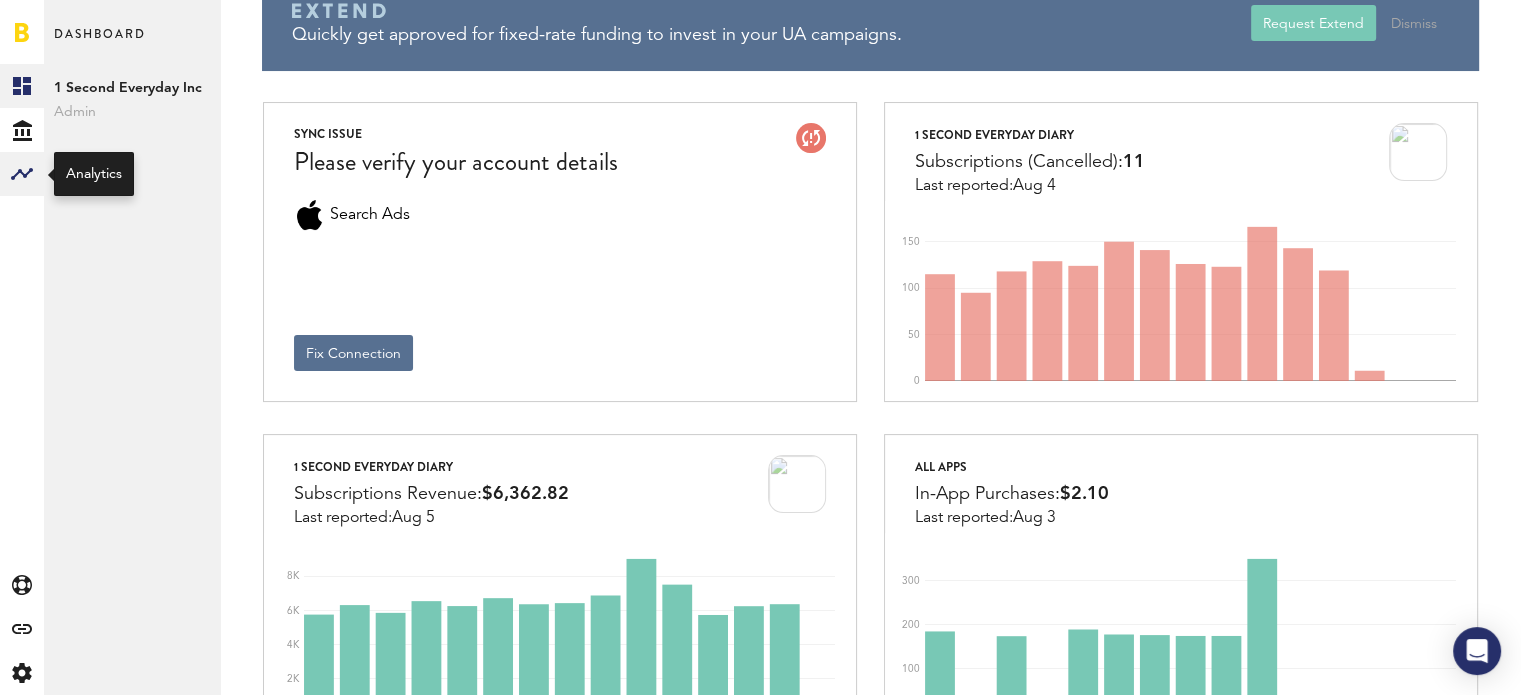 click 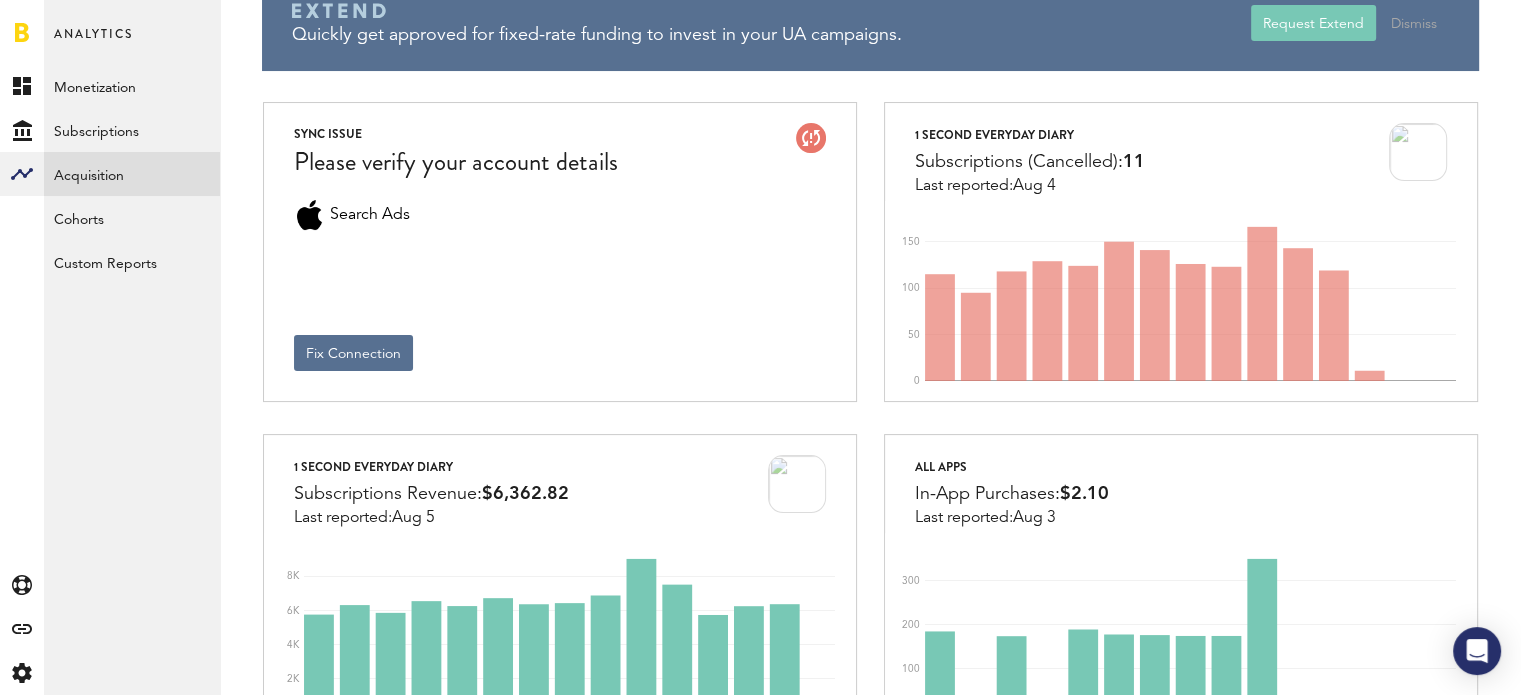 click on "Acquisition" at bounding box center [132, 174] 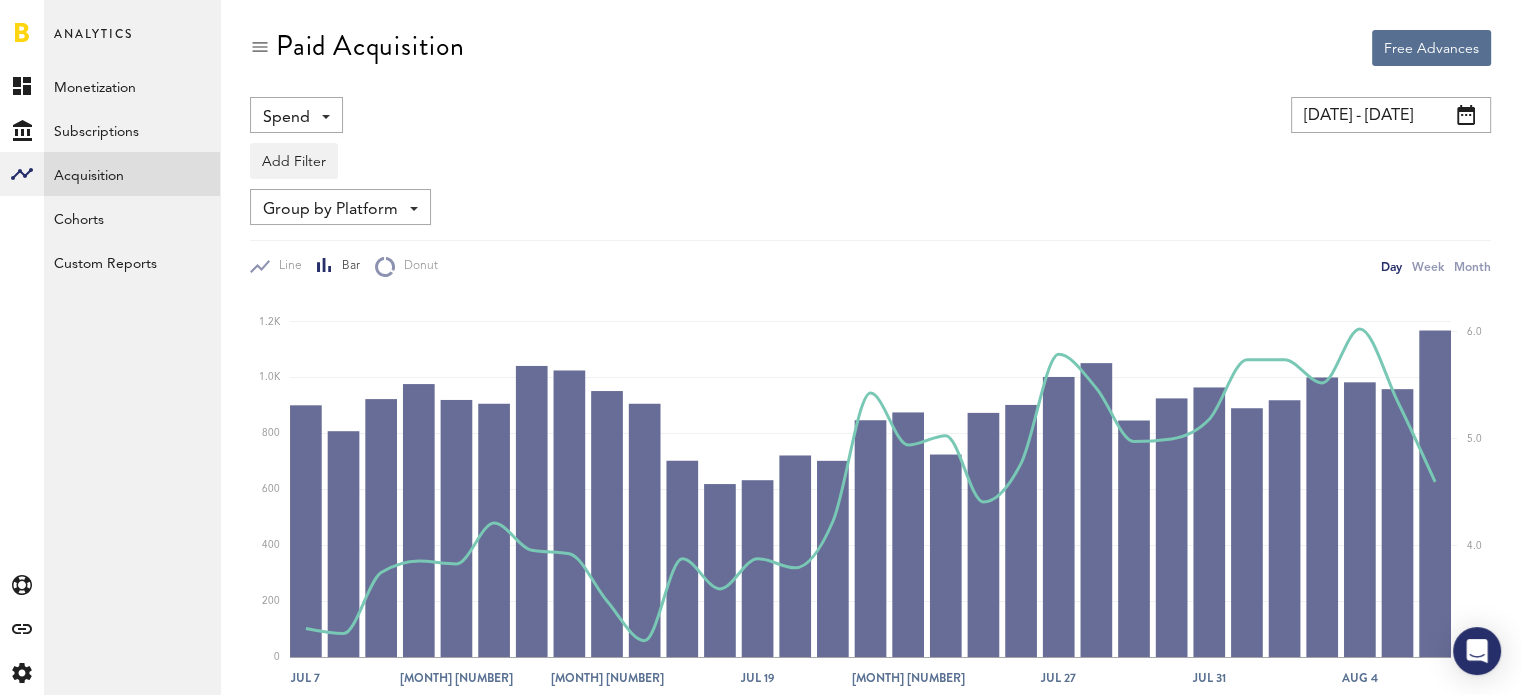 click on "Spend                                 Spend                     Impressions                     Clicks                     Installs                     CPI" at bounding box center [296, 115] 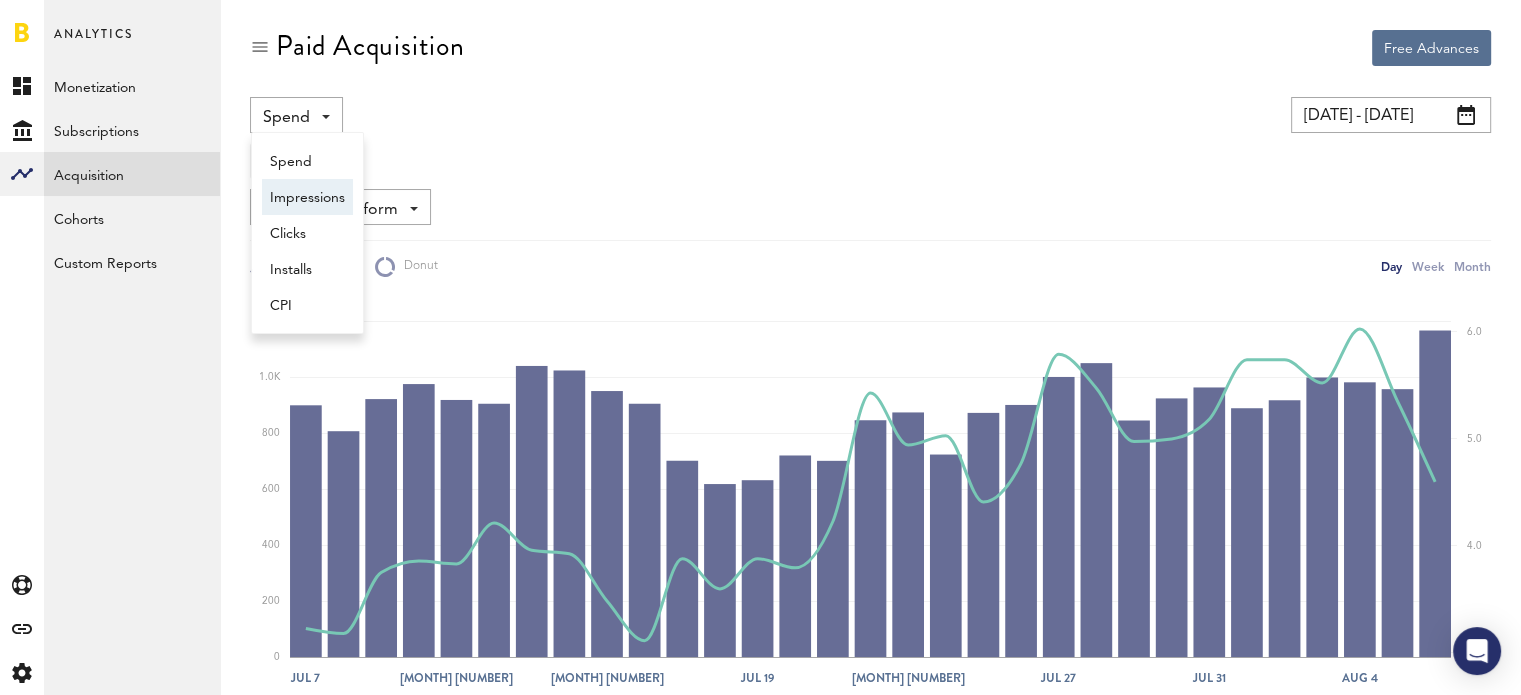 click on "Impressions" at bounding box center (307, 198) 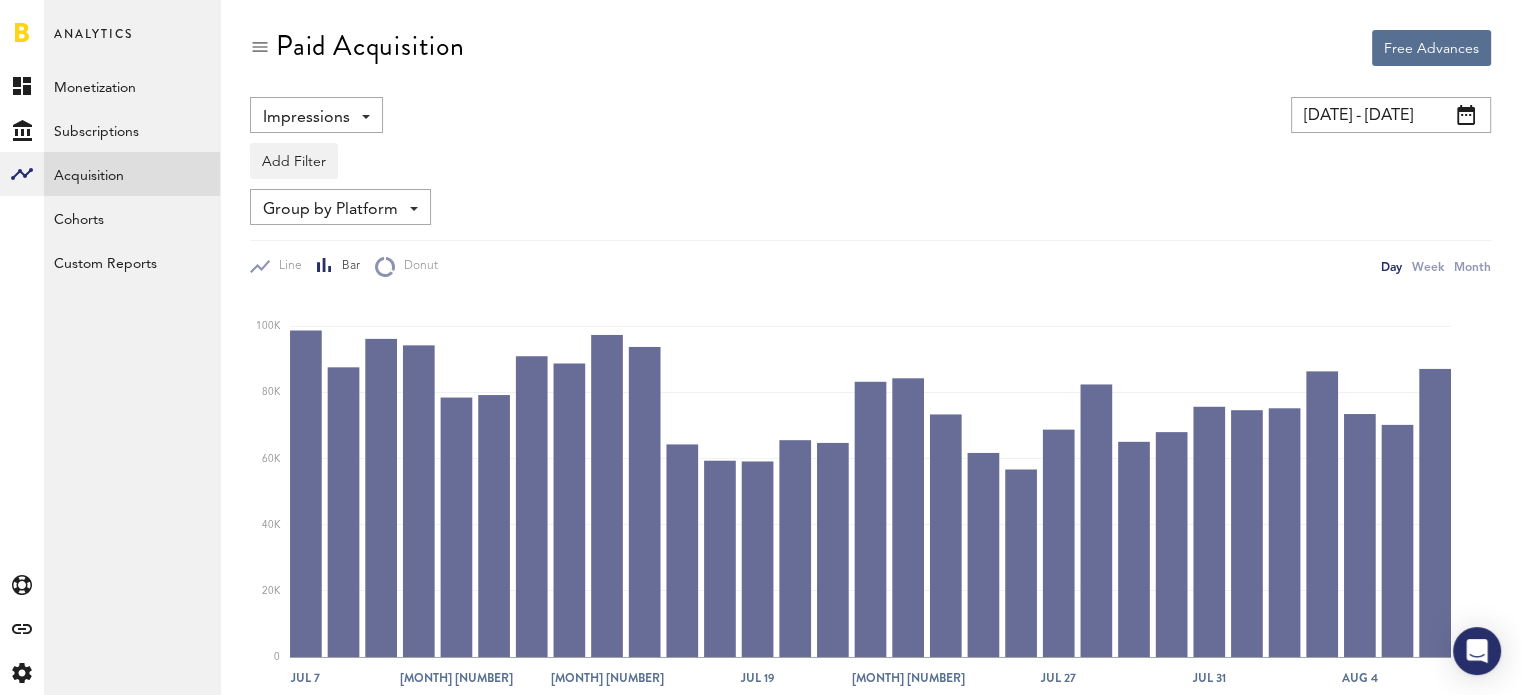 click on "Impressions" at bounding box center (306, 118) 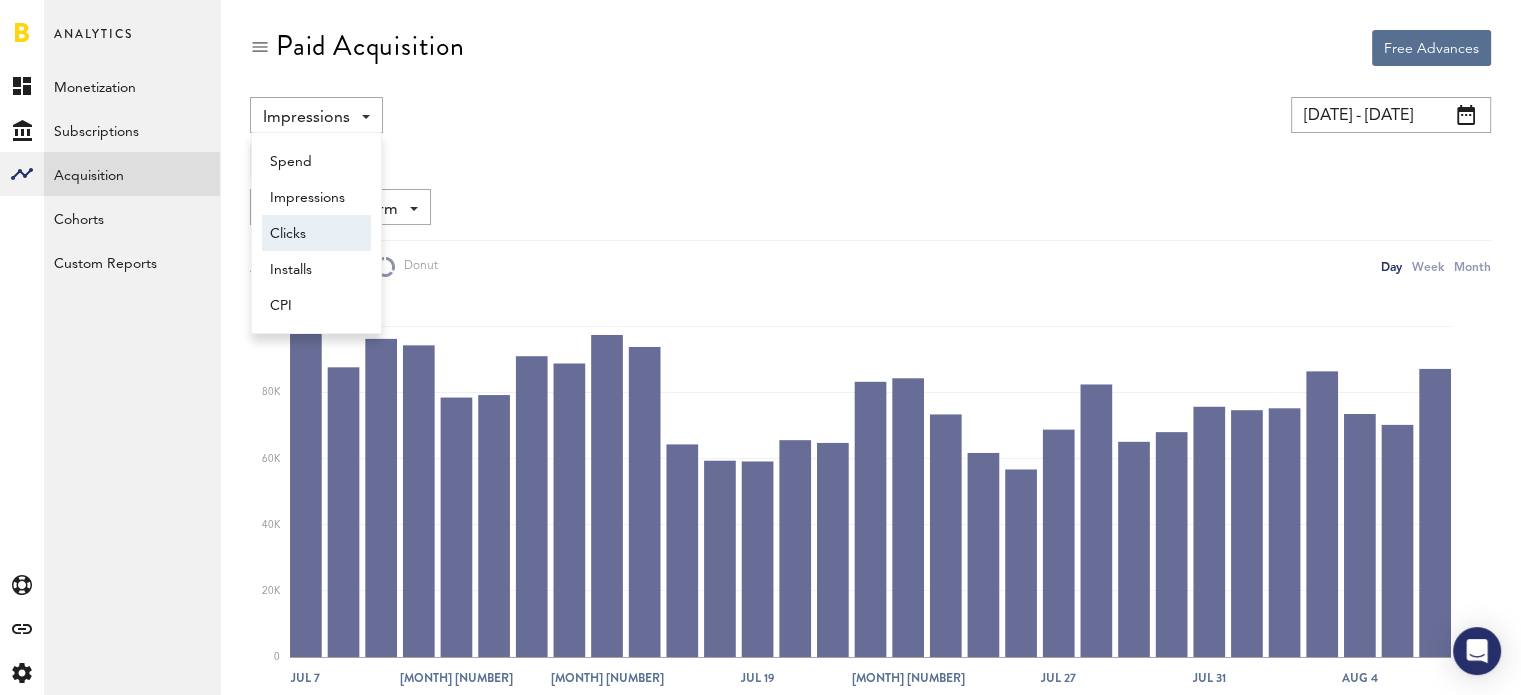 click on "Clicks" at bounding box center (316, 234) 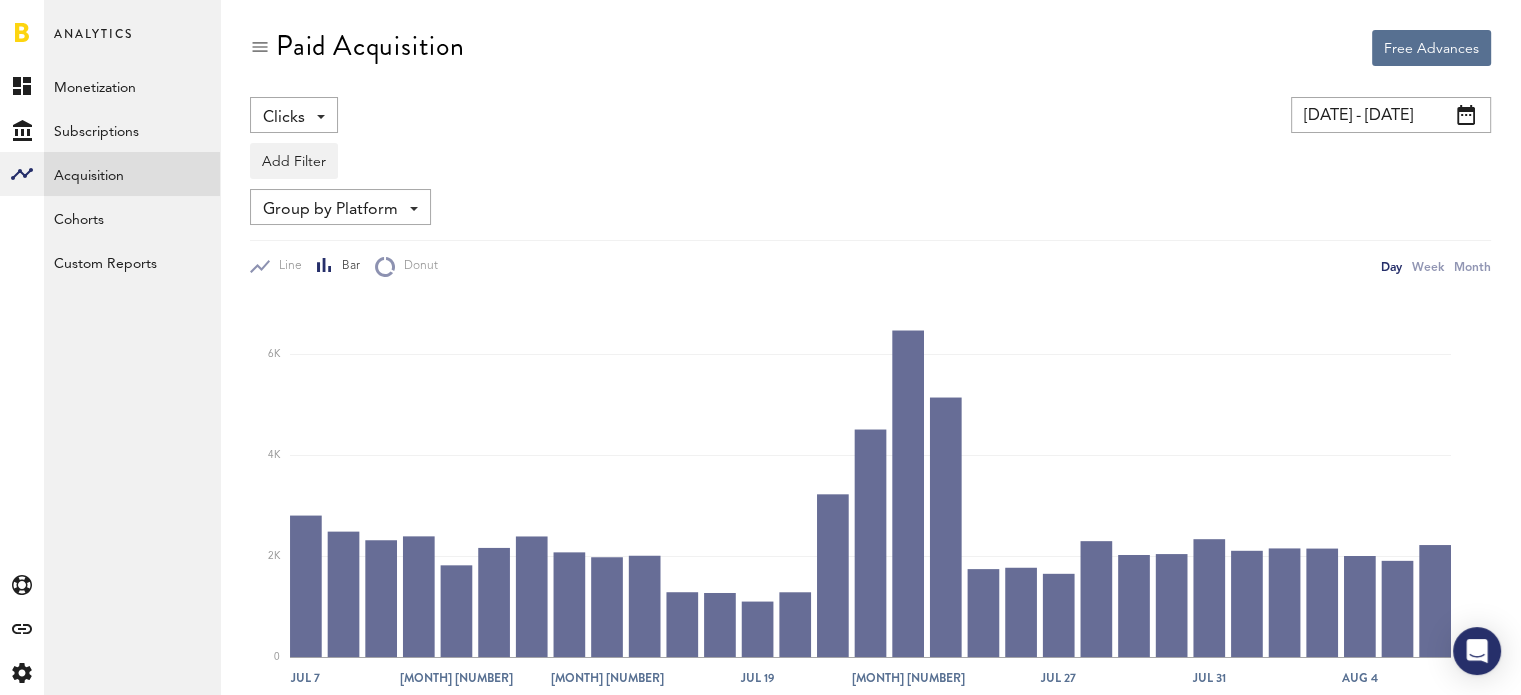 click on "Clicks" at bounding box center (284, 118) 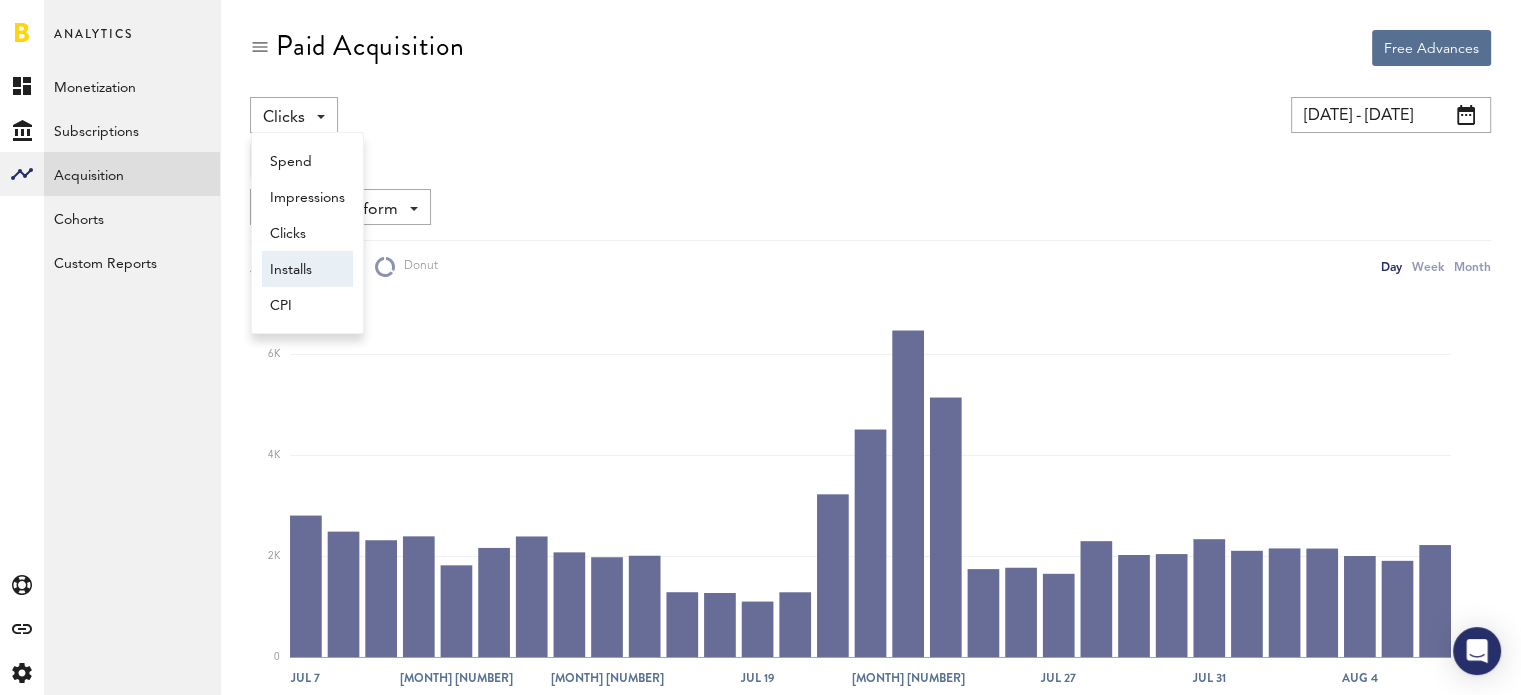 click on "Installs" at bounding box center (307, 270) 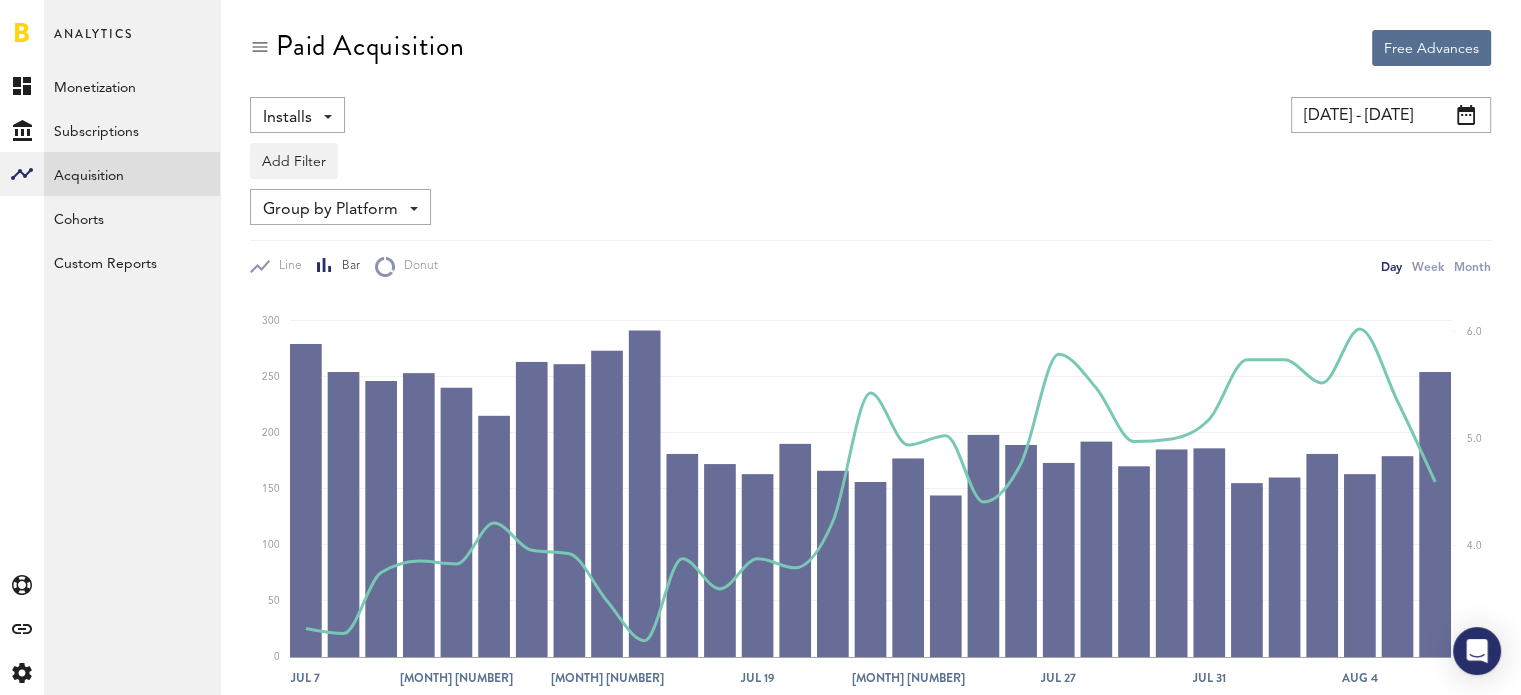 click on "Installs" at bounding box center (287, 118) 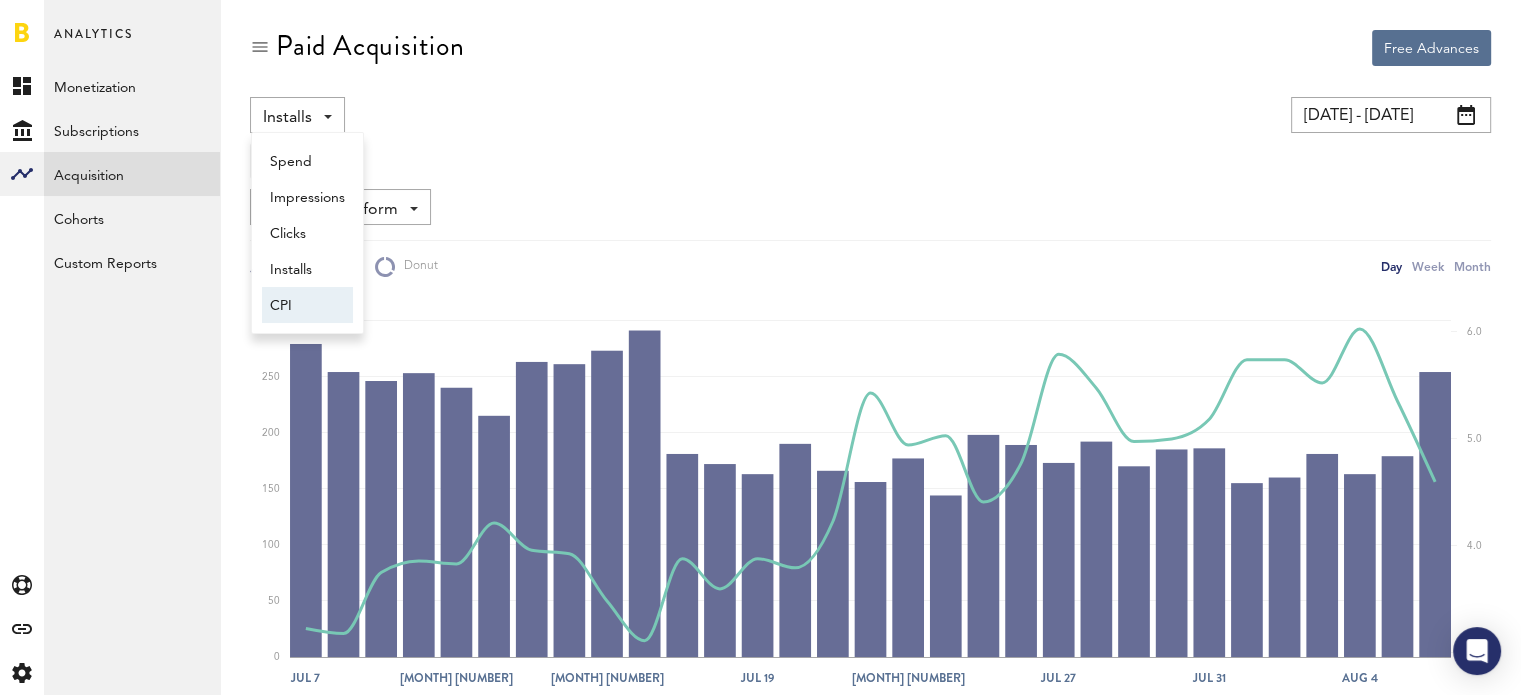 click on "CPI" at bounding box center [307, 306] 